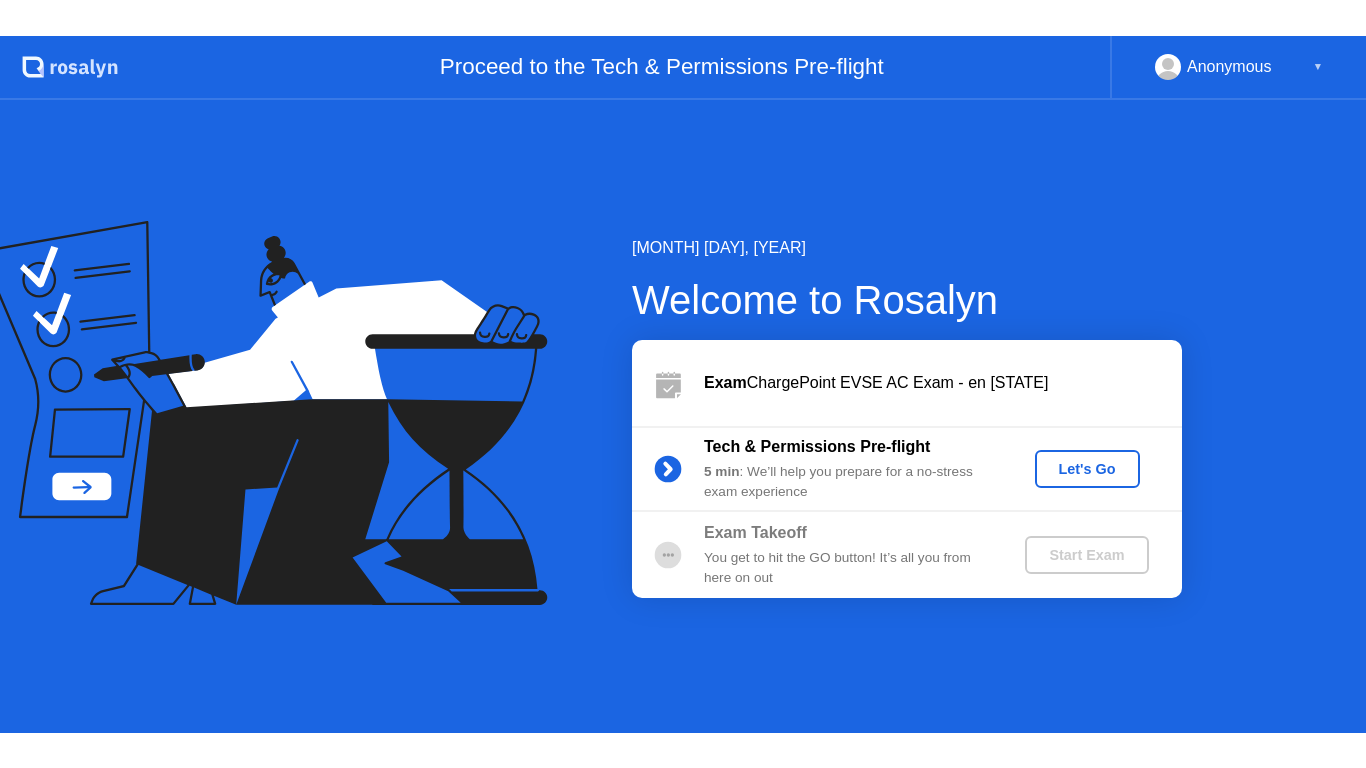 scroll, scrollTop: 0, scrollLeft: 0, axis: both 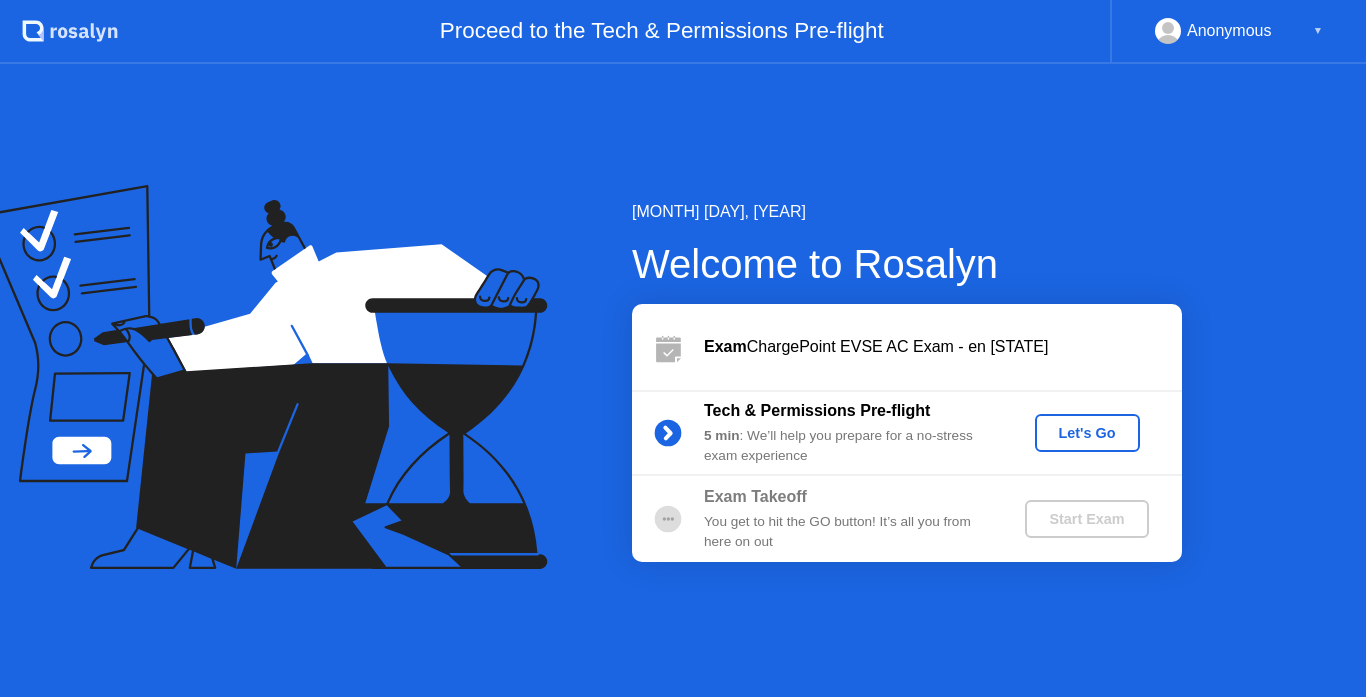 click on "Let's Go" 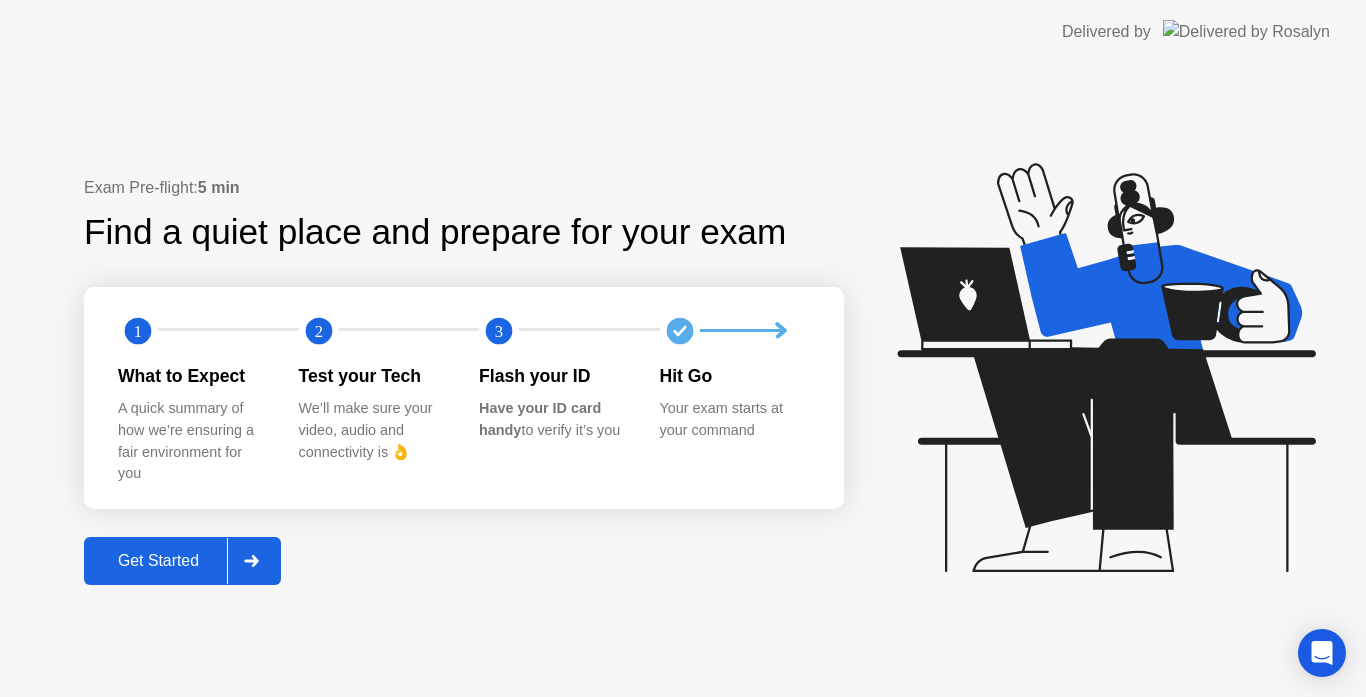 click on "Get Started" 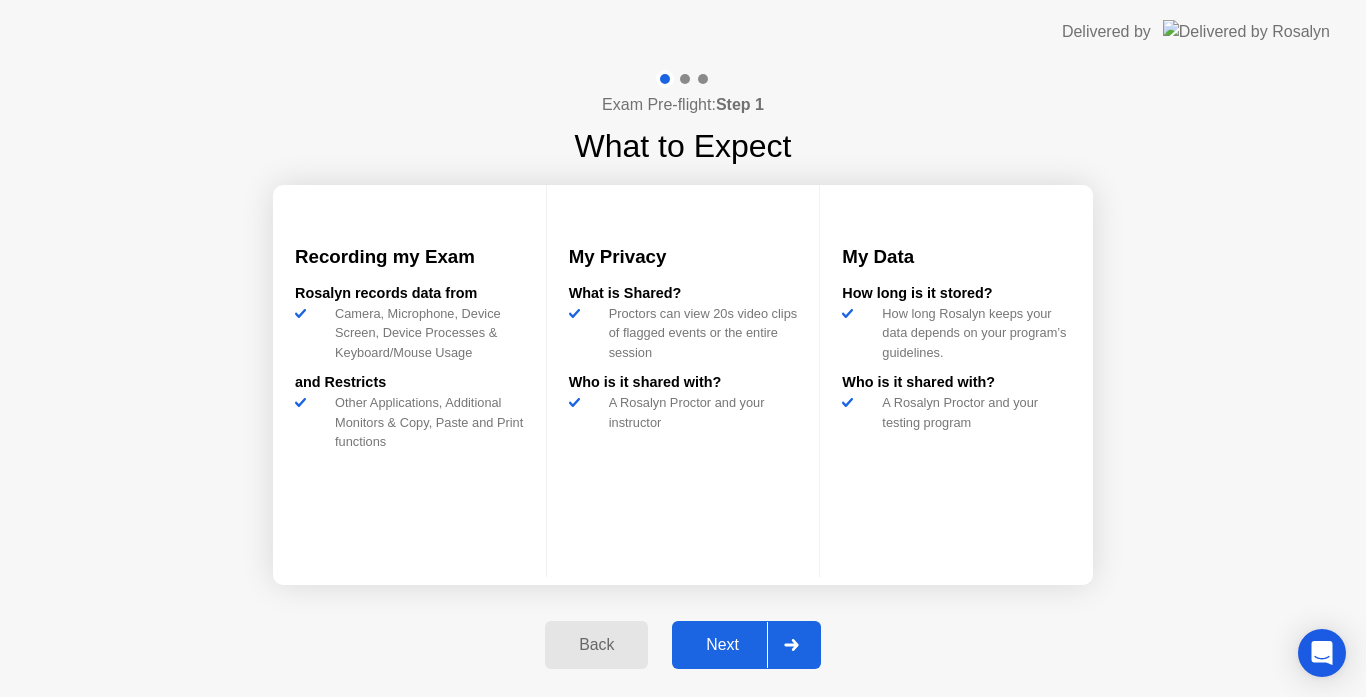click on "Next" 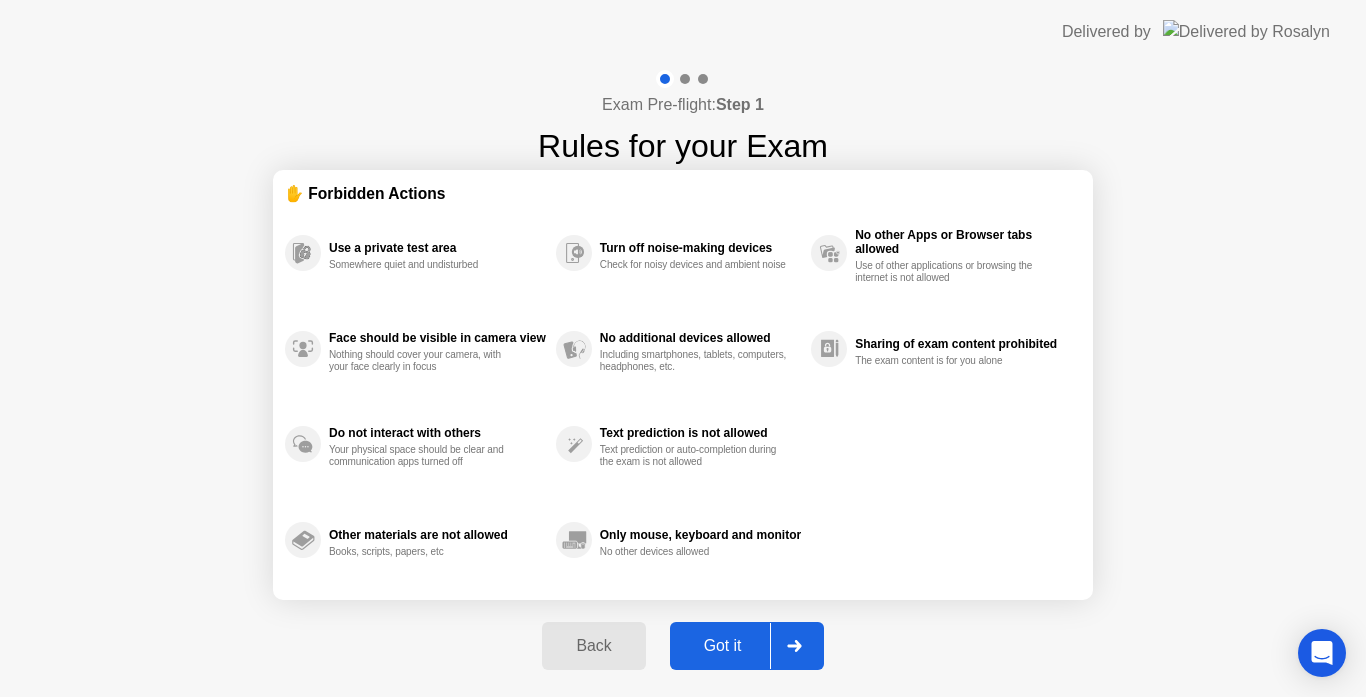 click on "Got it" 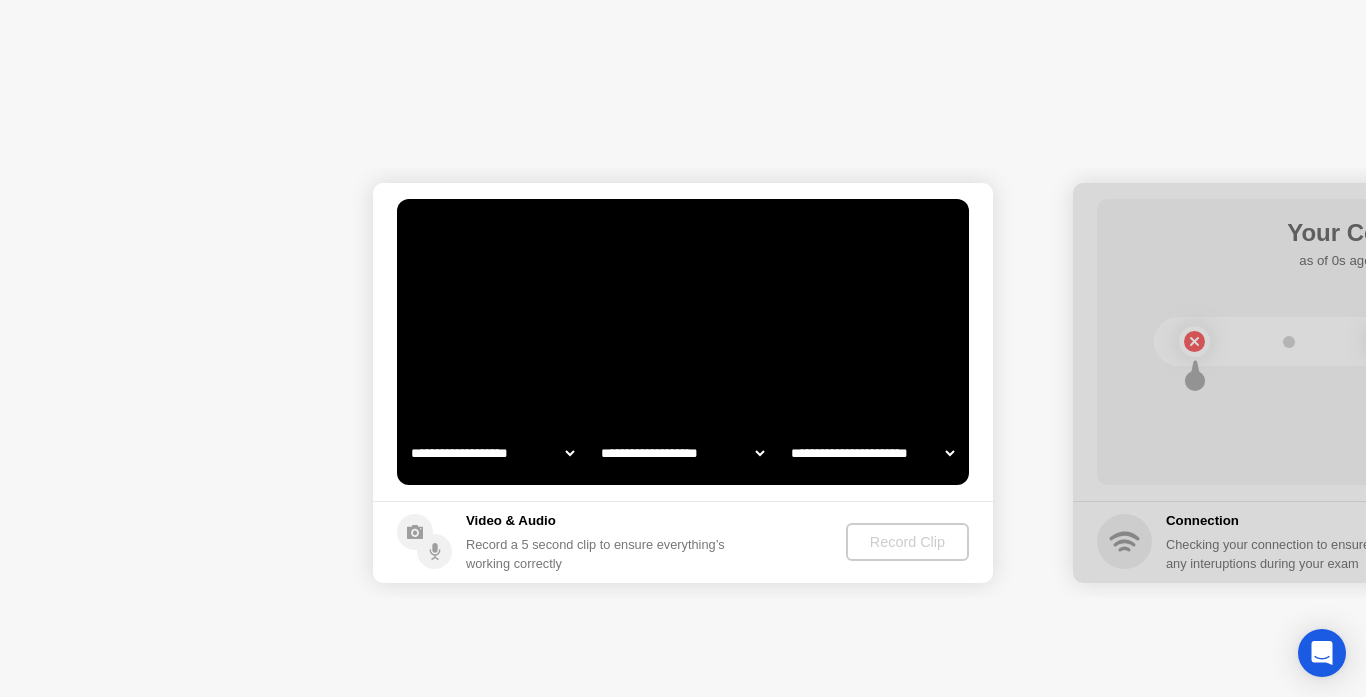 select on "**********" 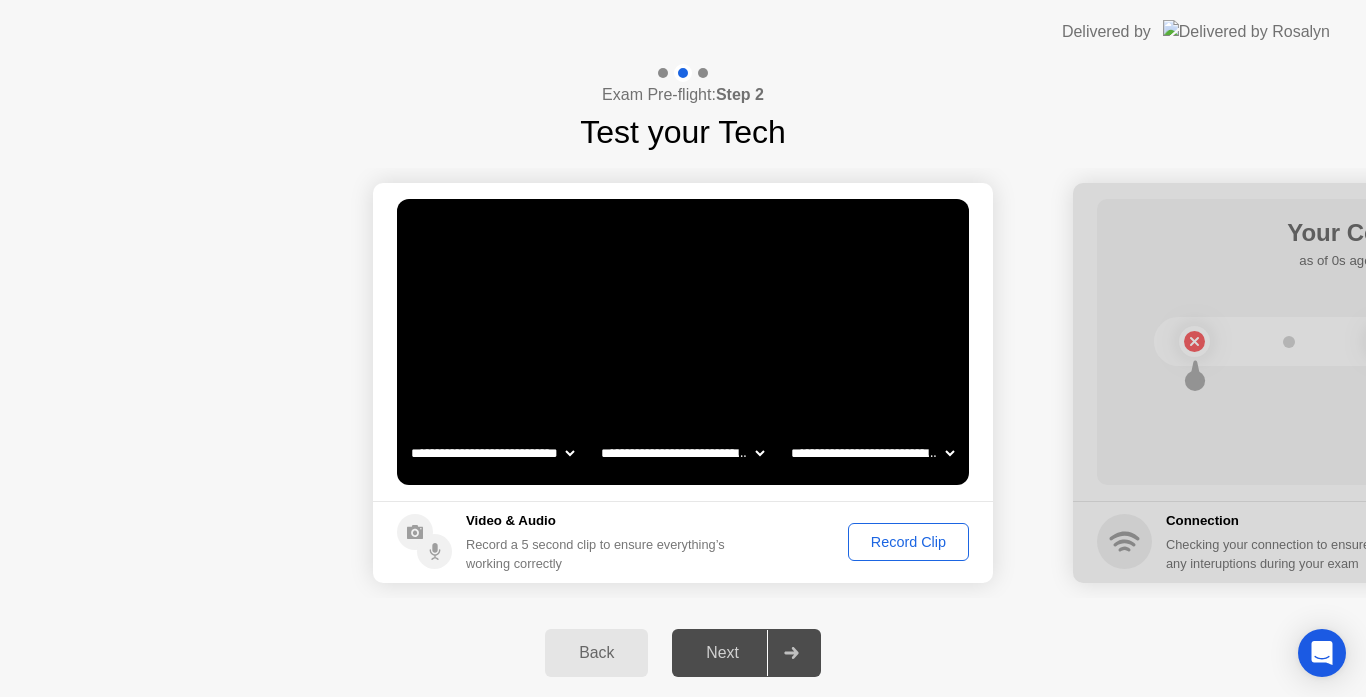 click on "Next" 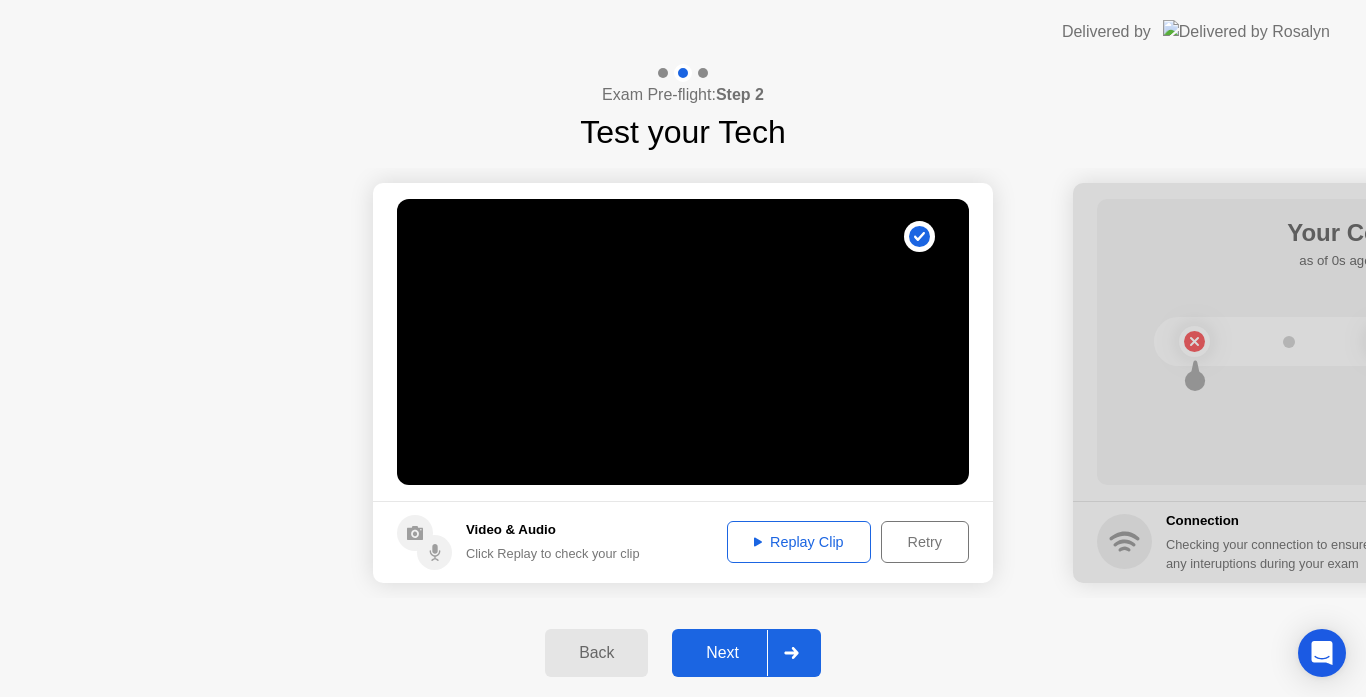 click on "Next" 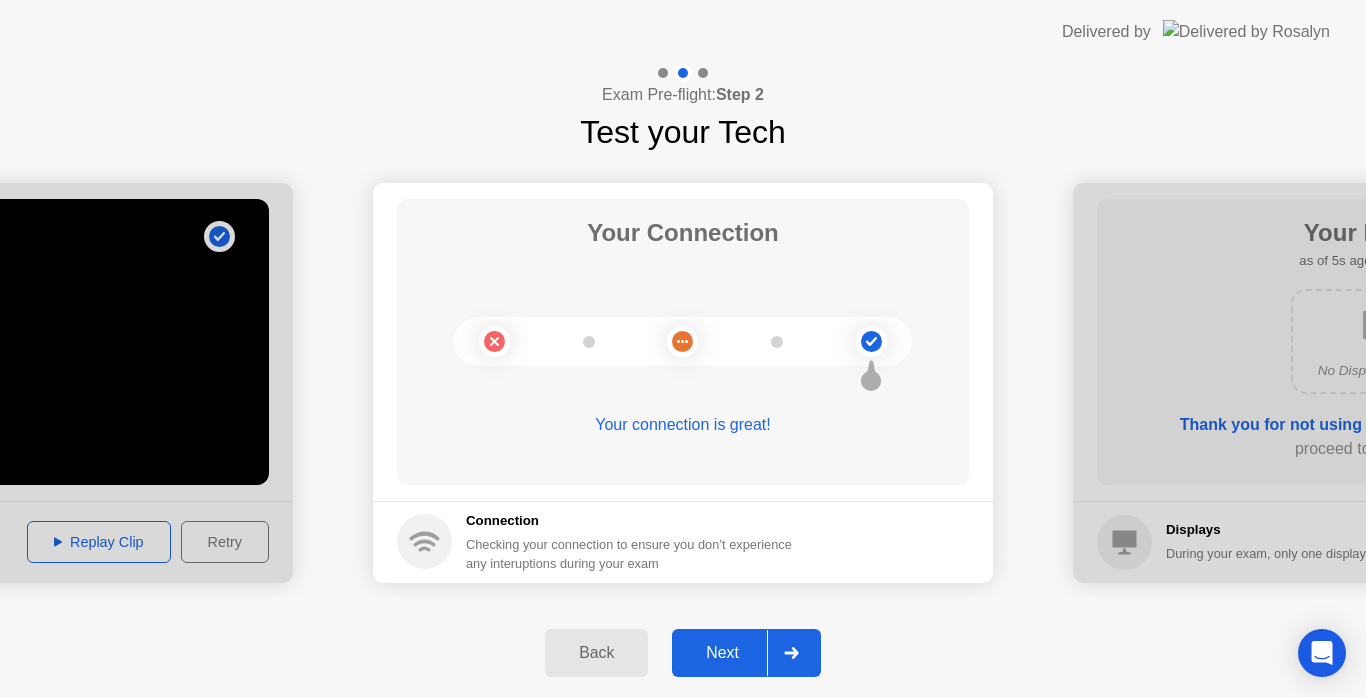 drag, startPoint x: 723, startPoint y: 639, endPoint x: 713, endPoint y: 643, distance: 10.770329 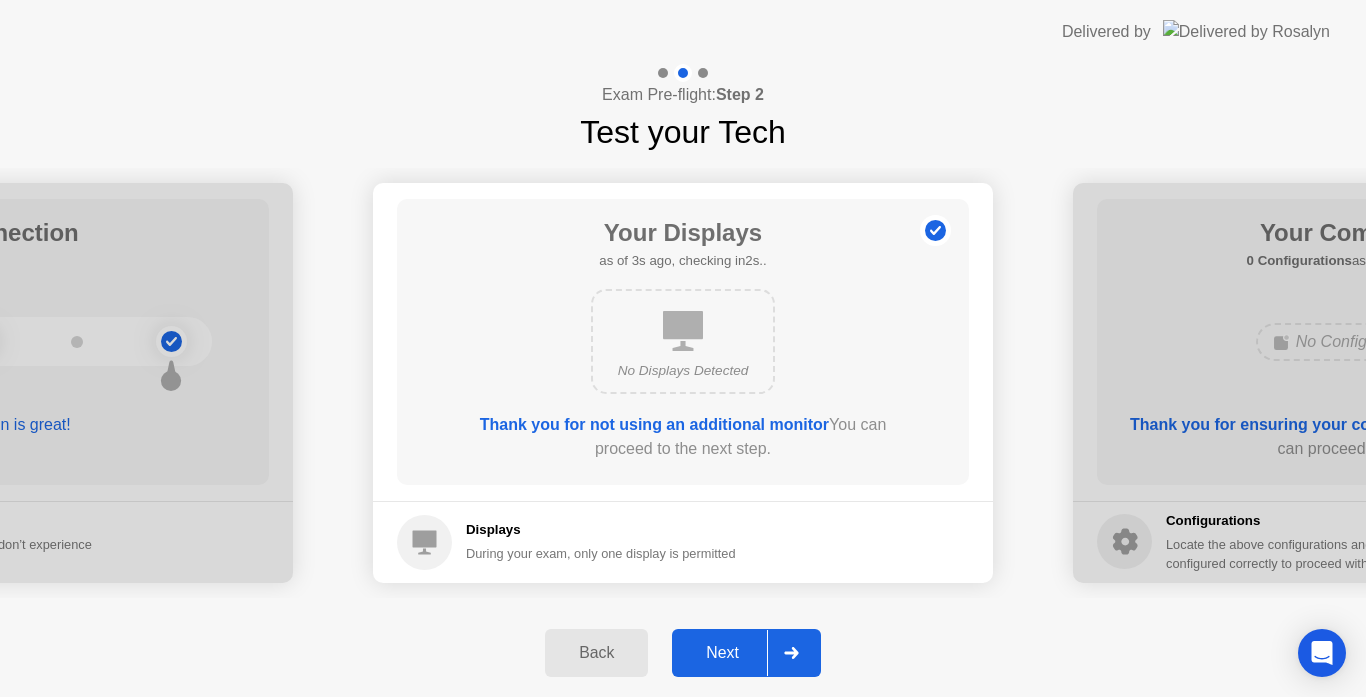 click on "Next" 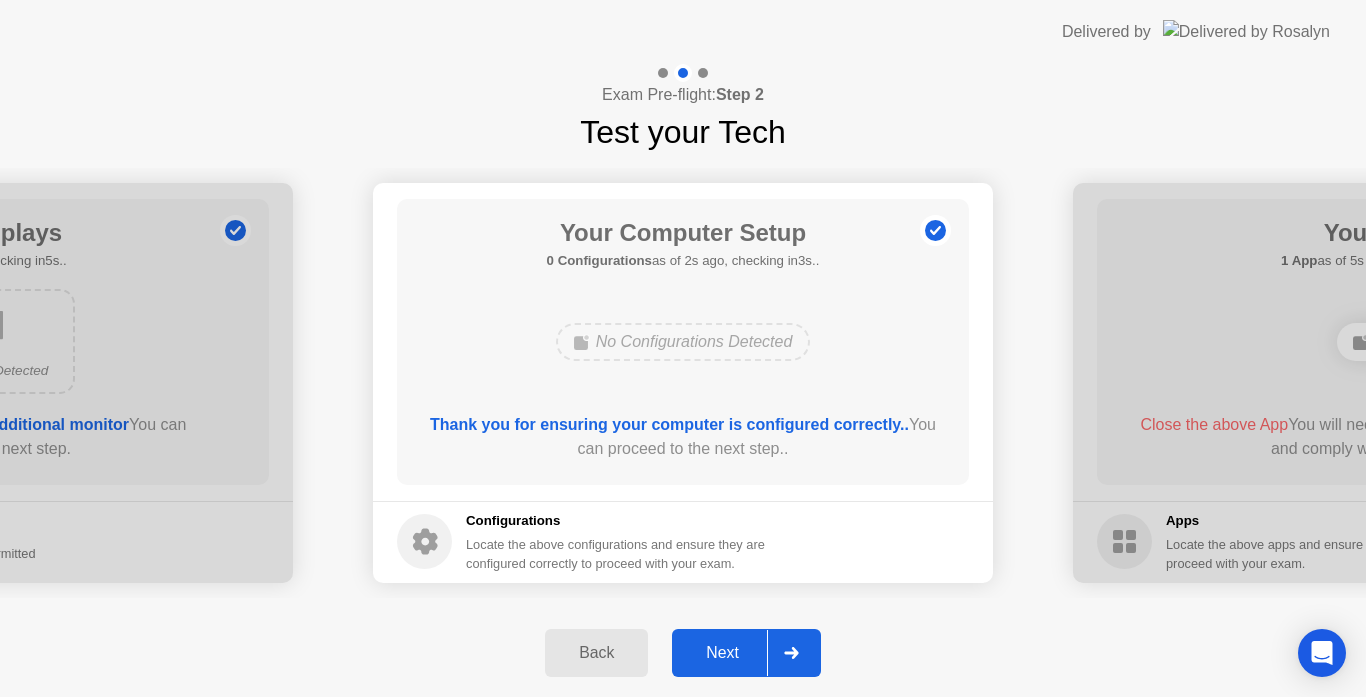 click on "Next" 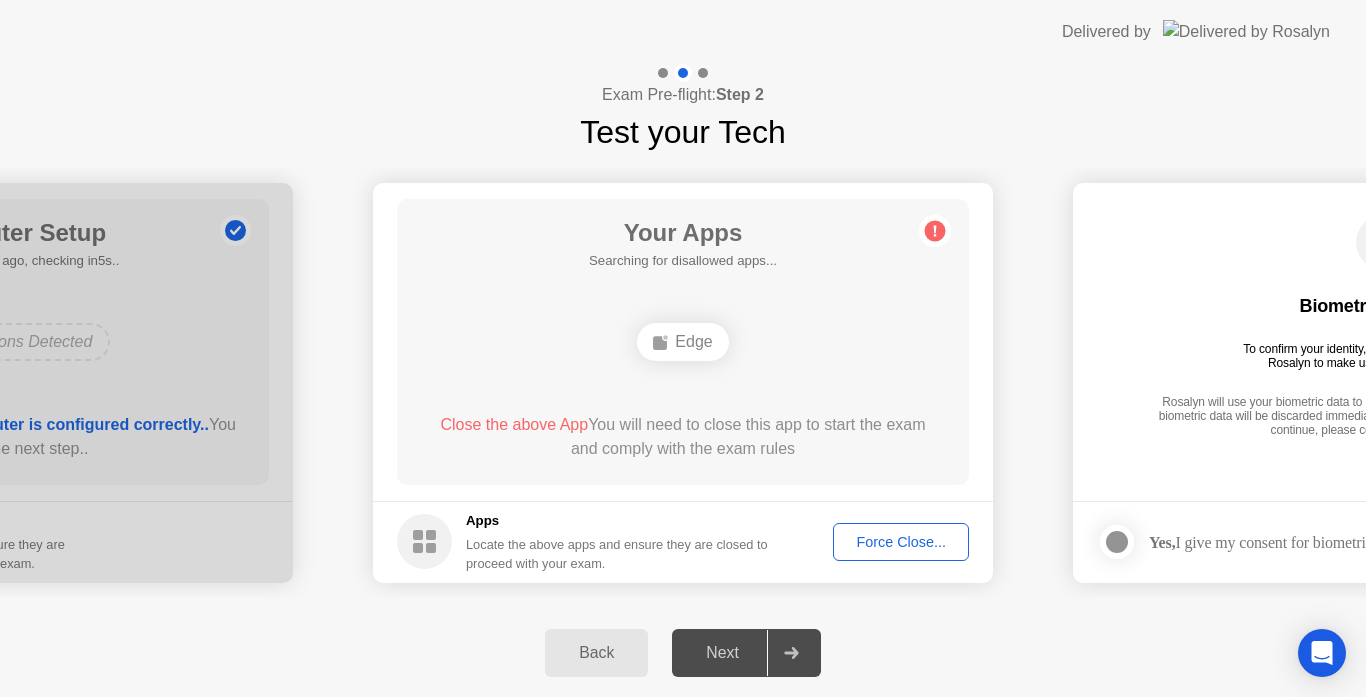 click on "Next" 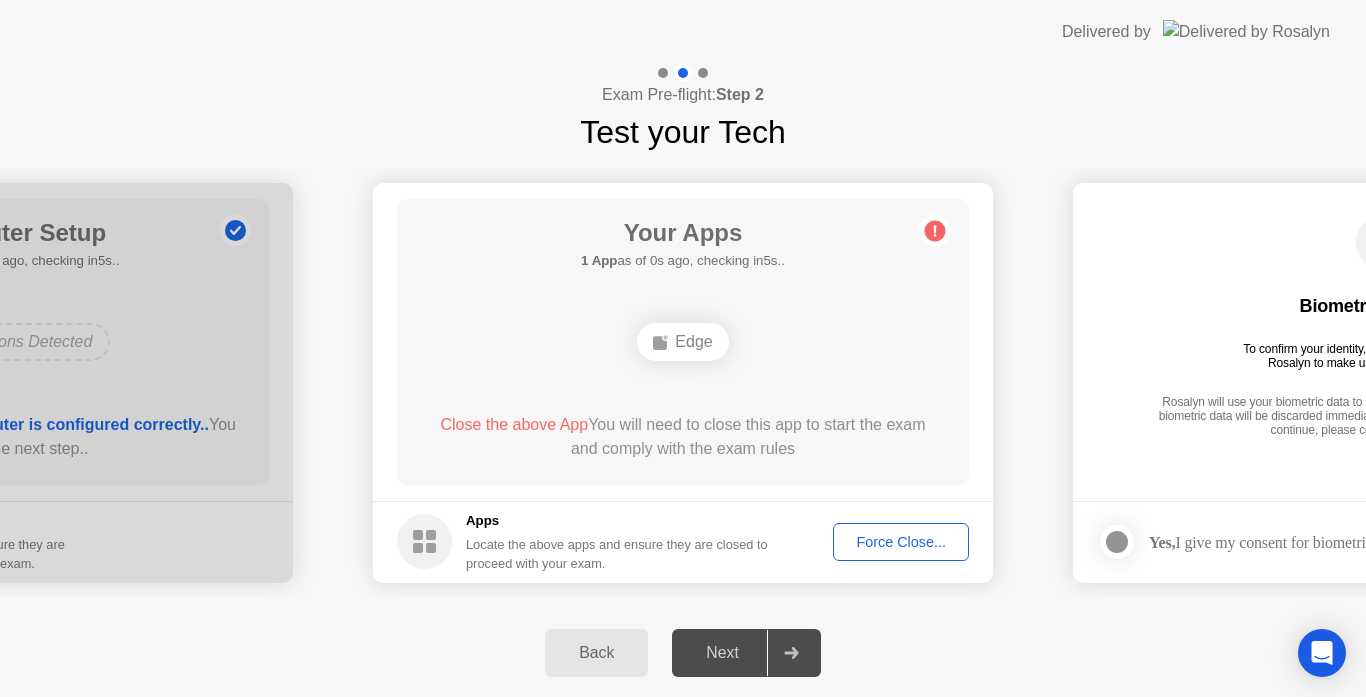 click on "Force Close..." 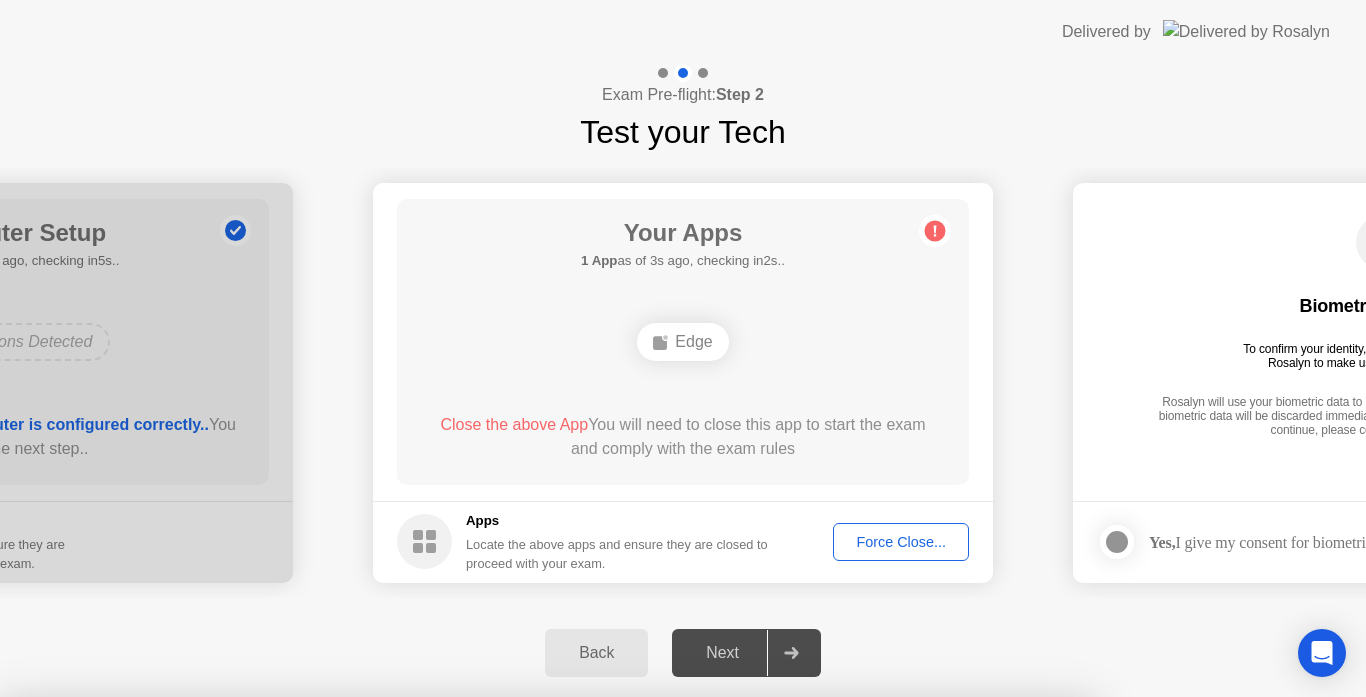 click on "Confirm" at bounding box center [613, 973] 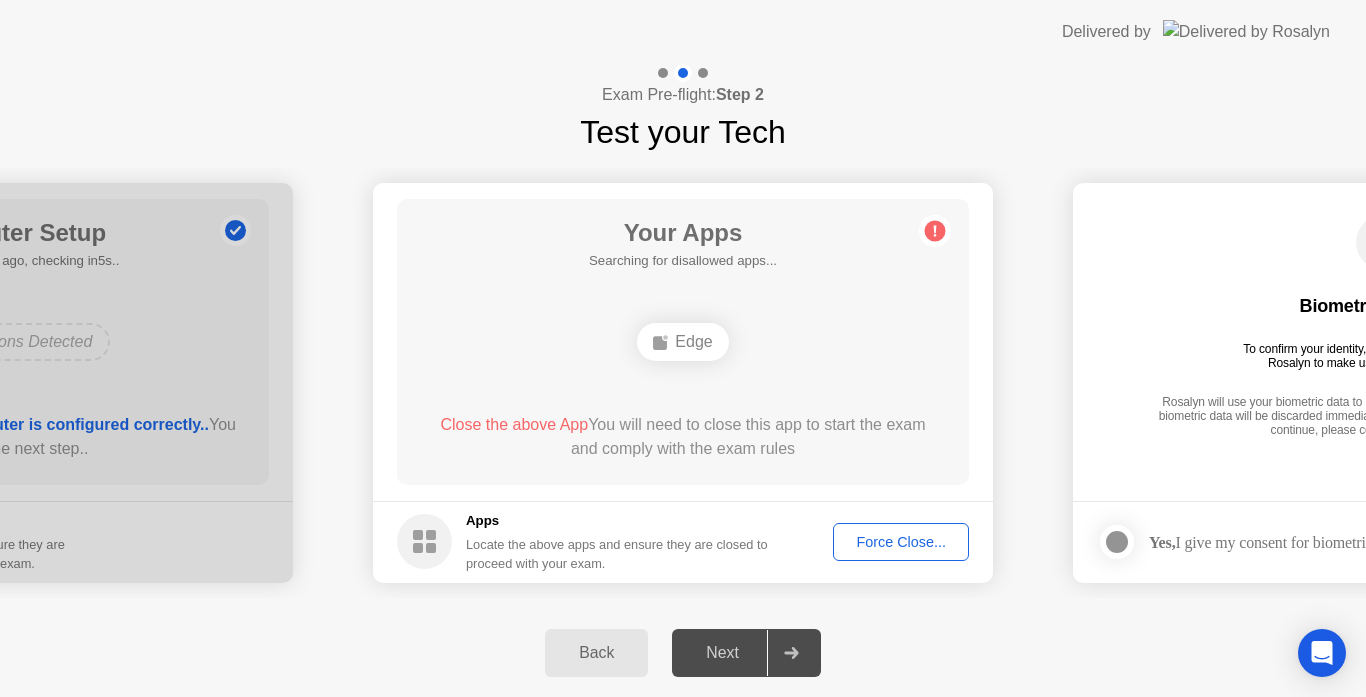 click on "Next" 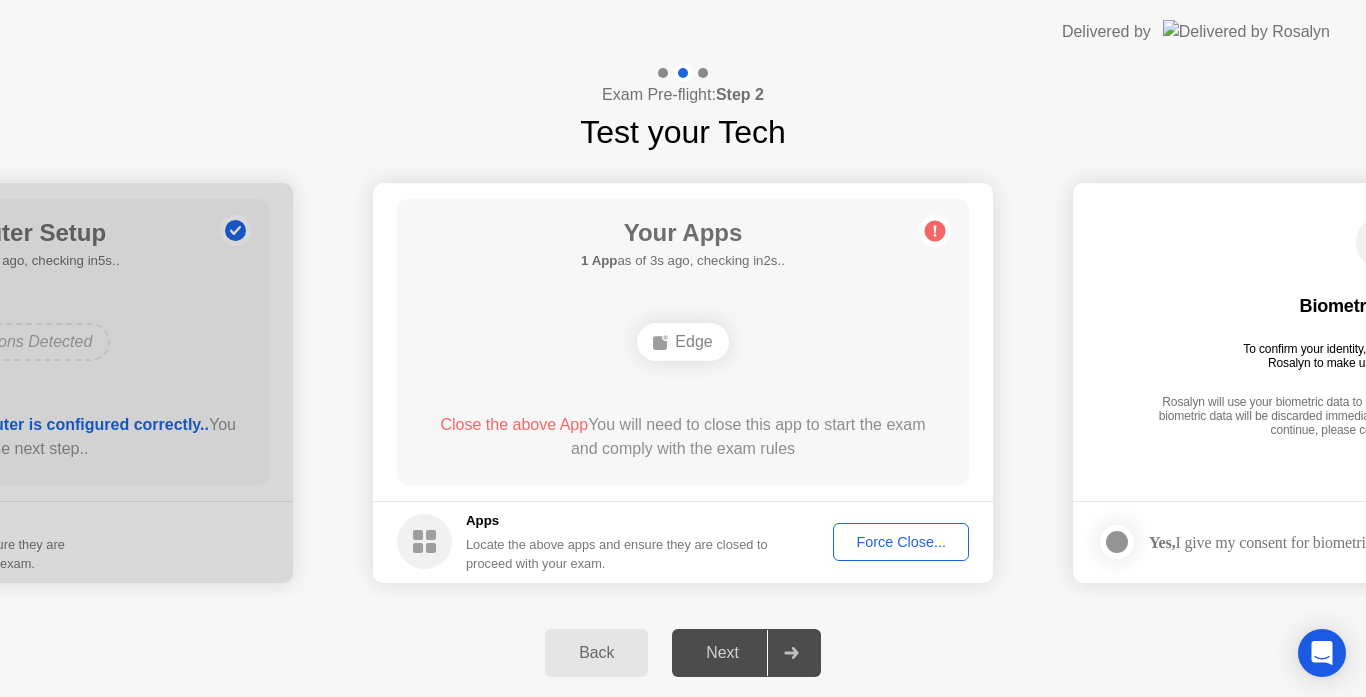 click on "Next" 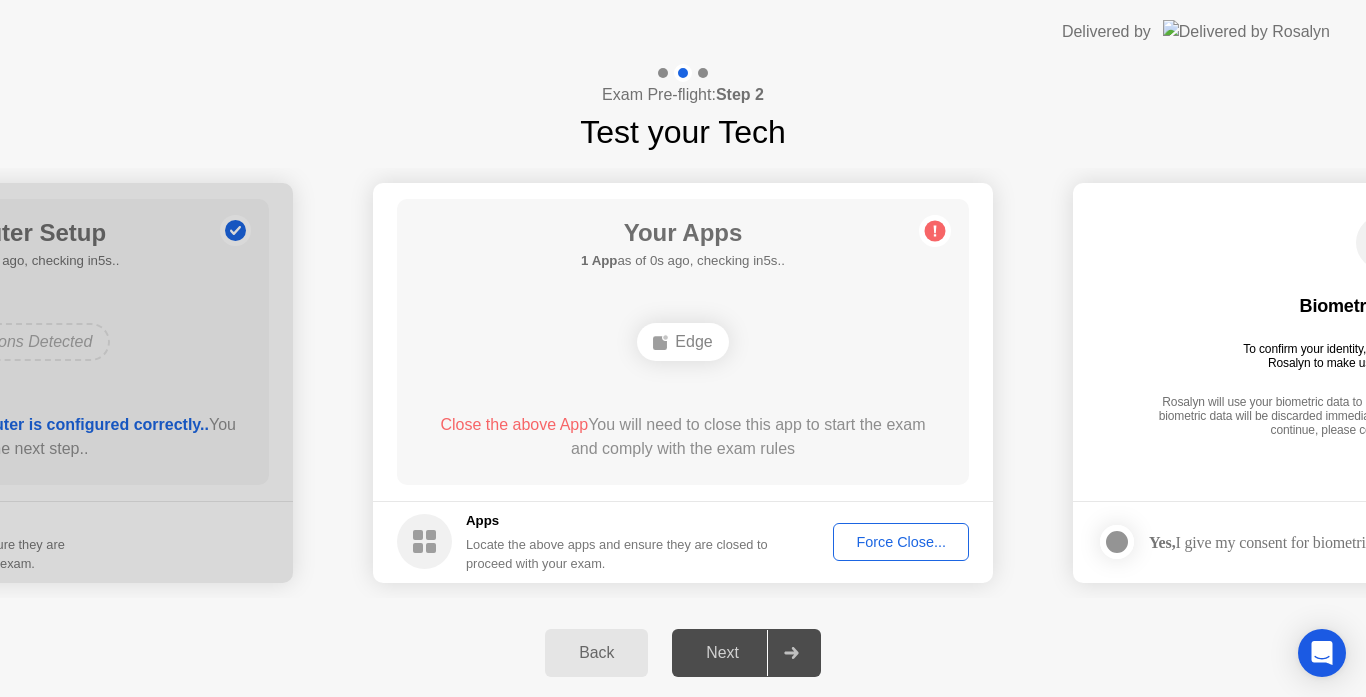 click on "Force Close..." 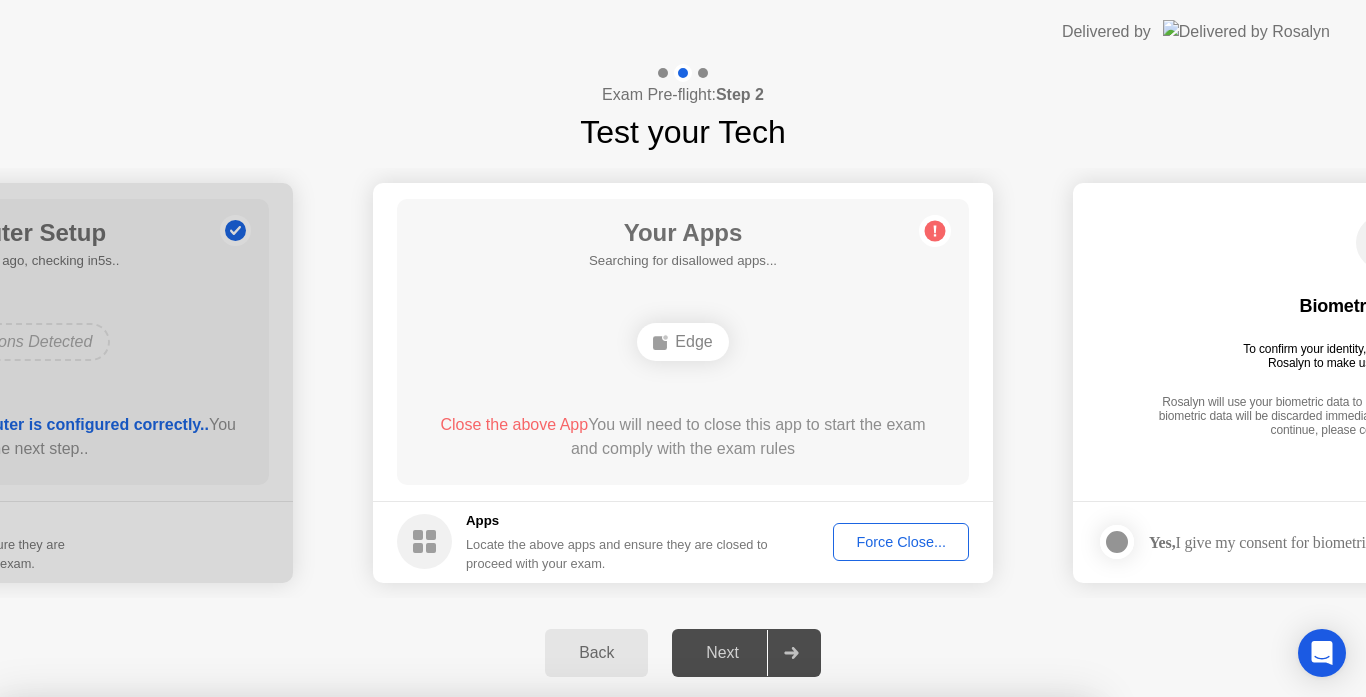 click on "Confirm" at bounding box center (613, 973) 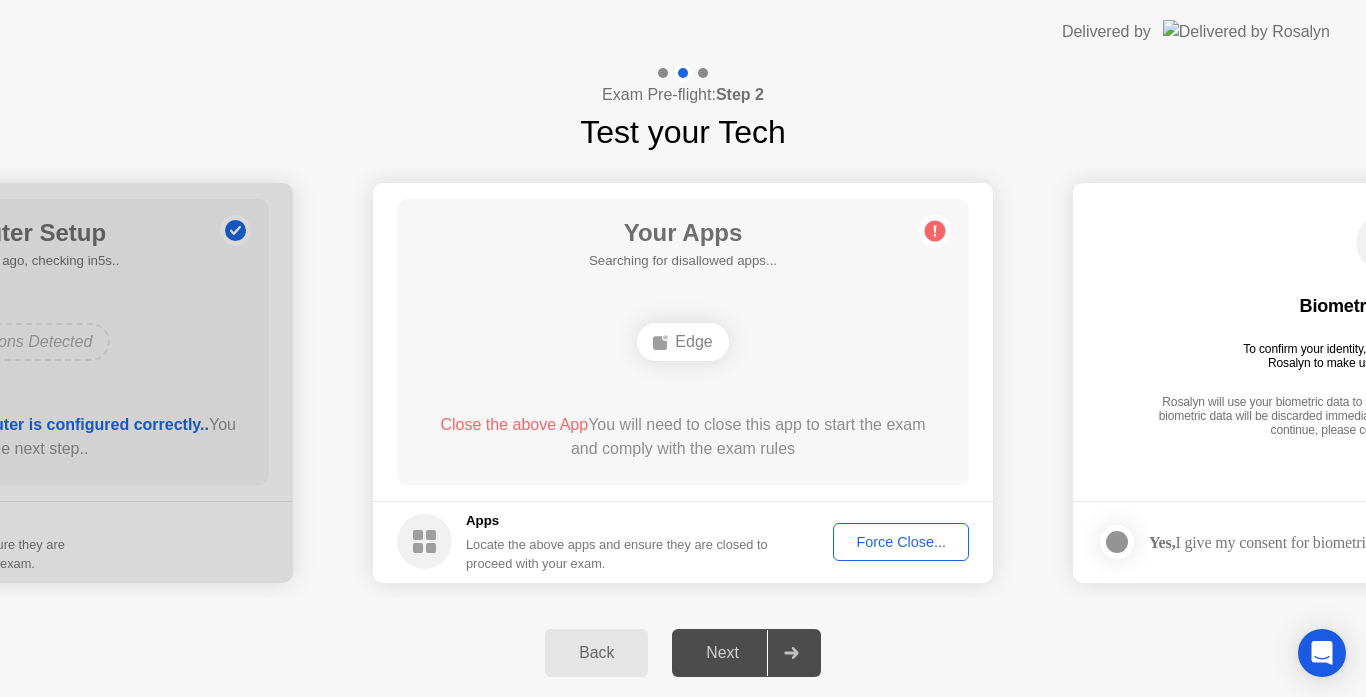 click on "Next" 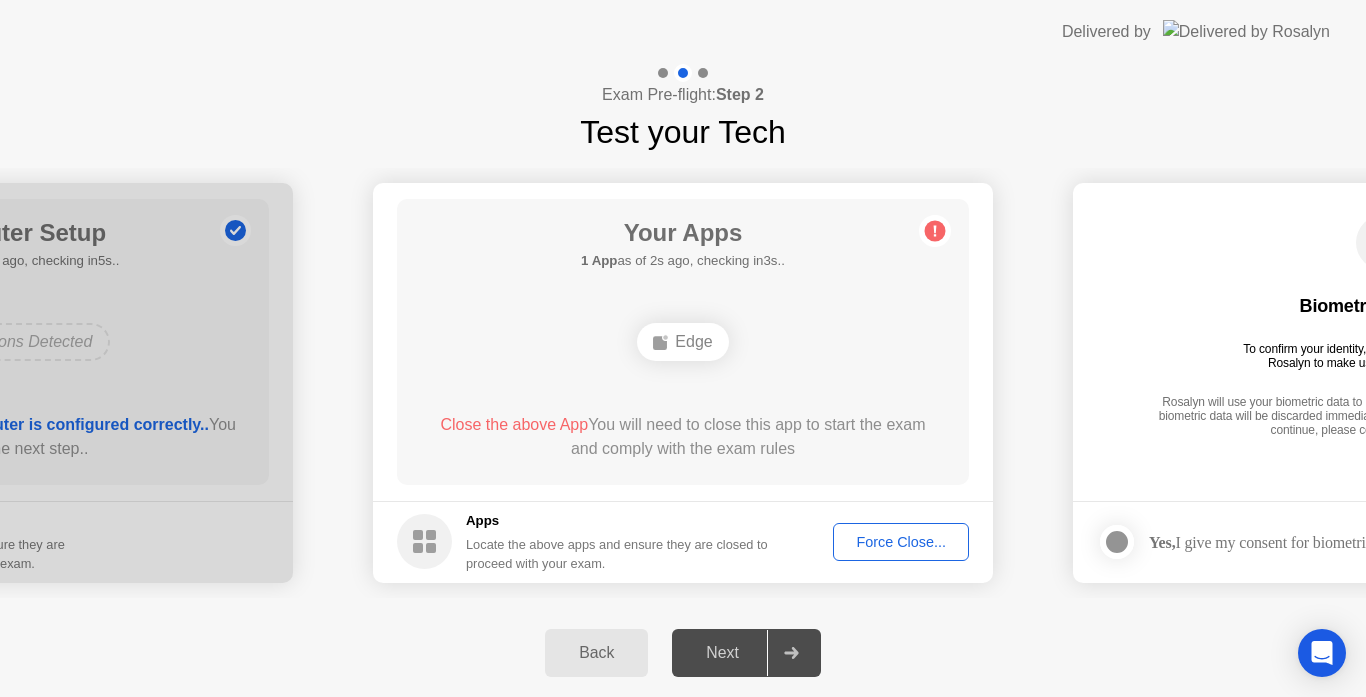 click on "Next" 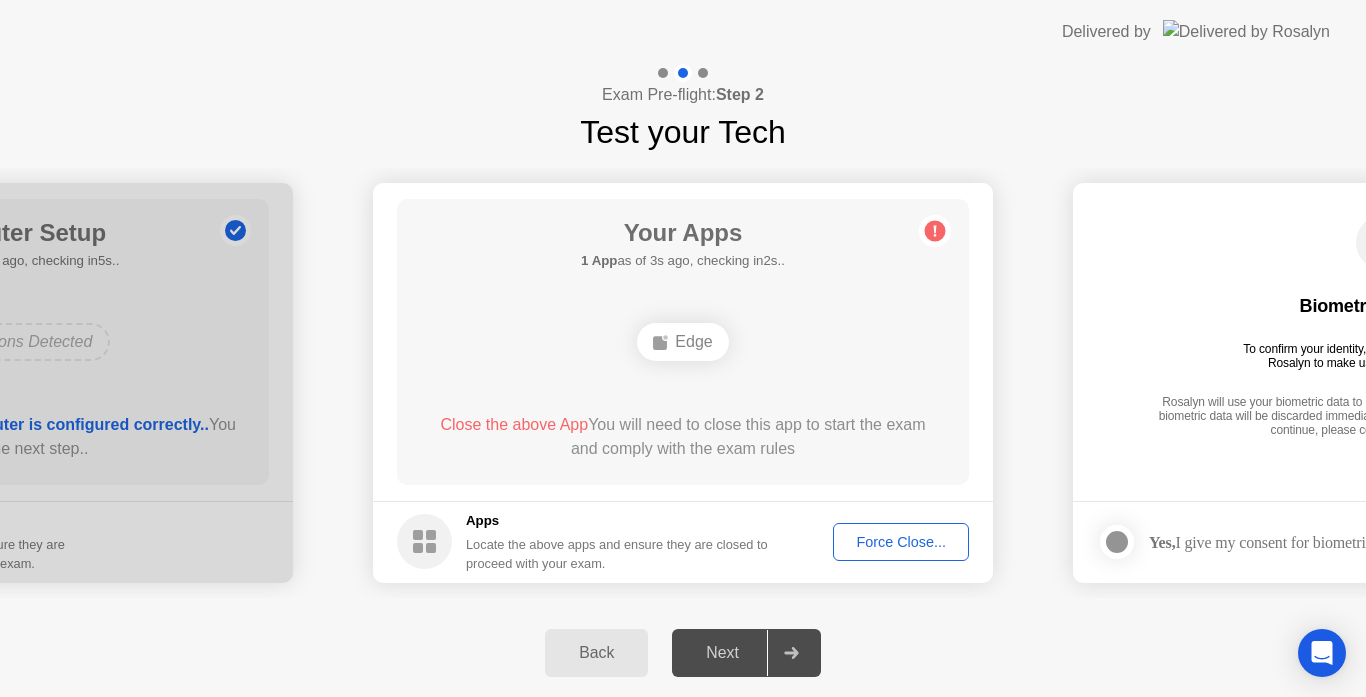 click on "Next" 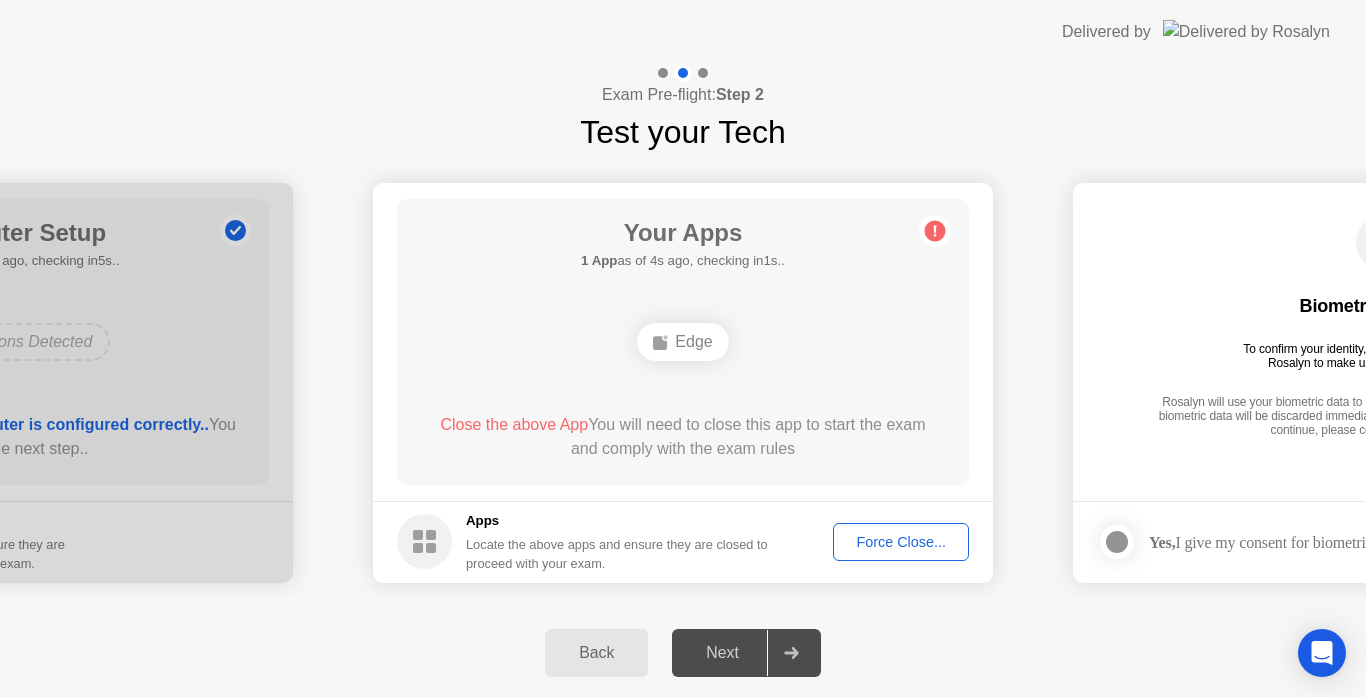 click 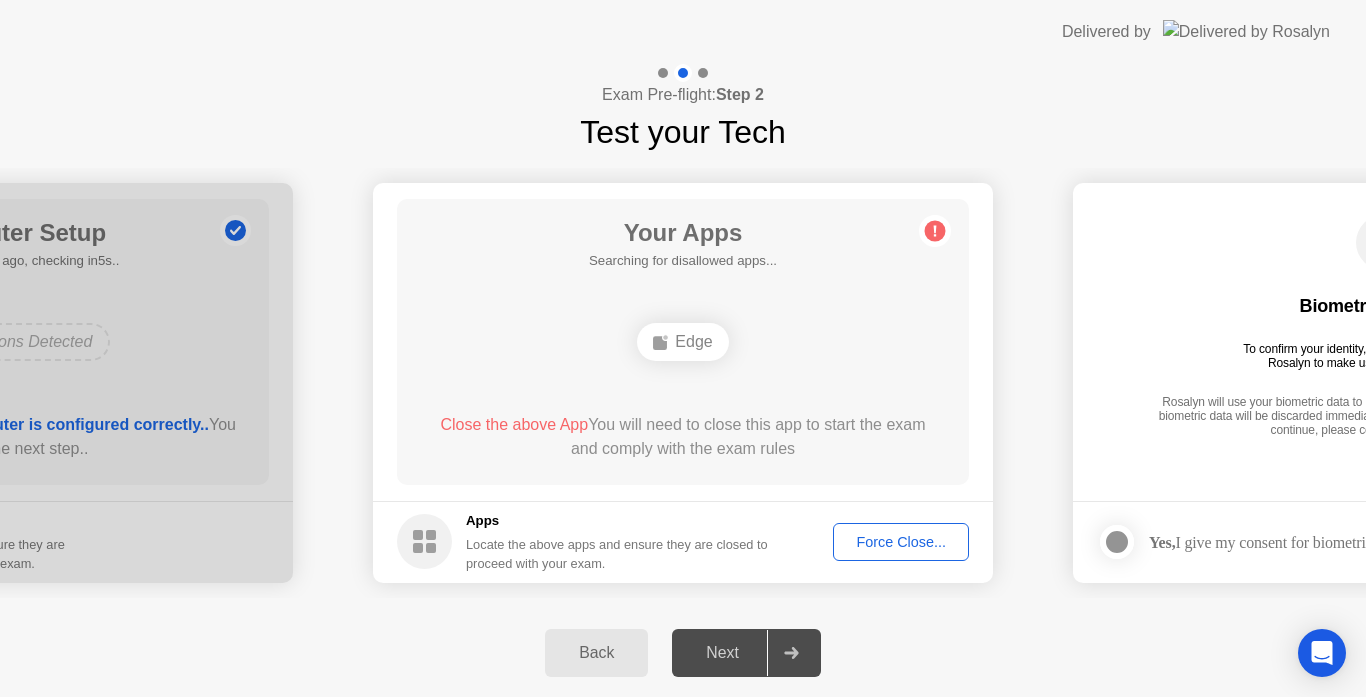 click 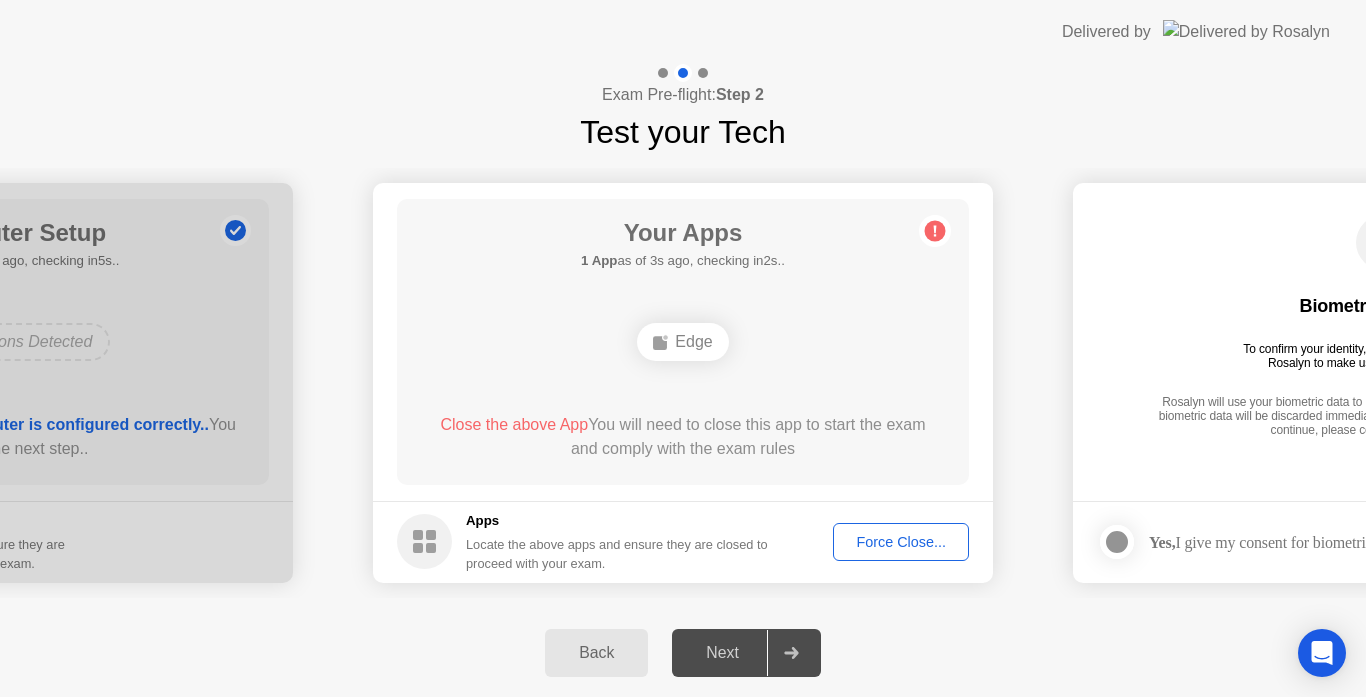 click on "Force Close..." 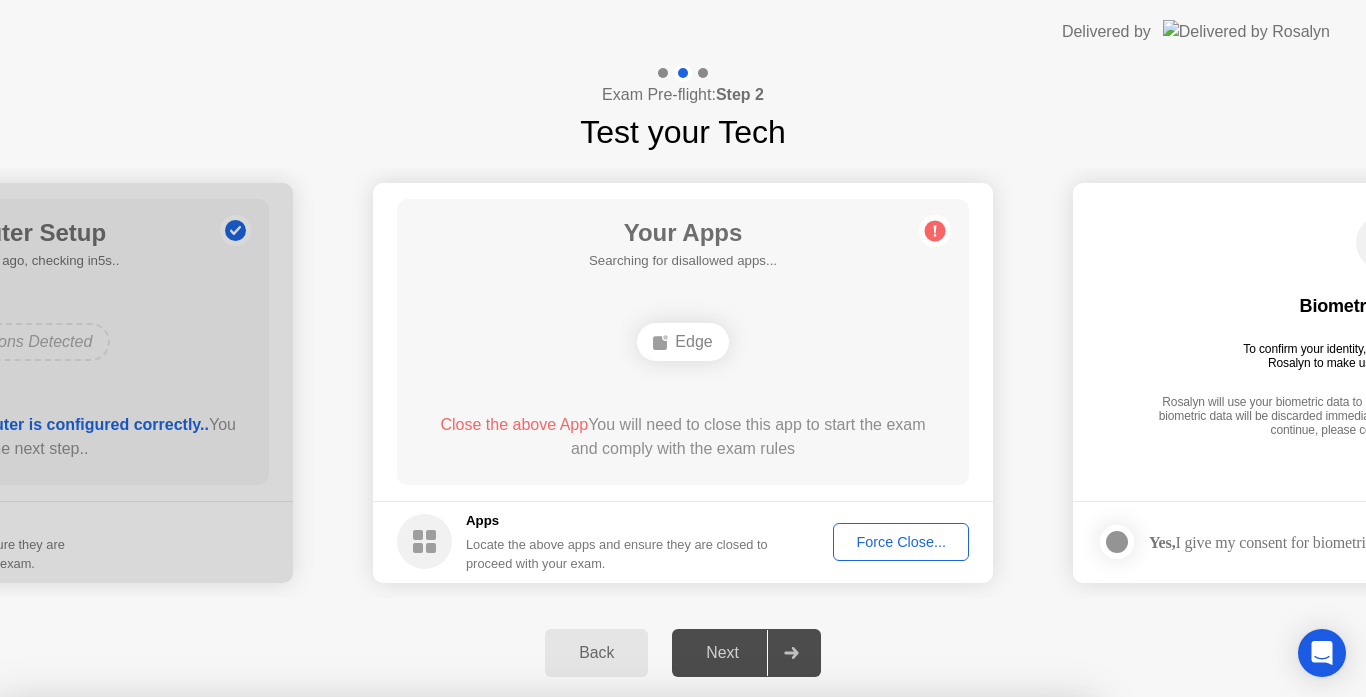 click on "Confirm" at bounding box center [613, 973] 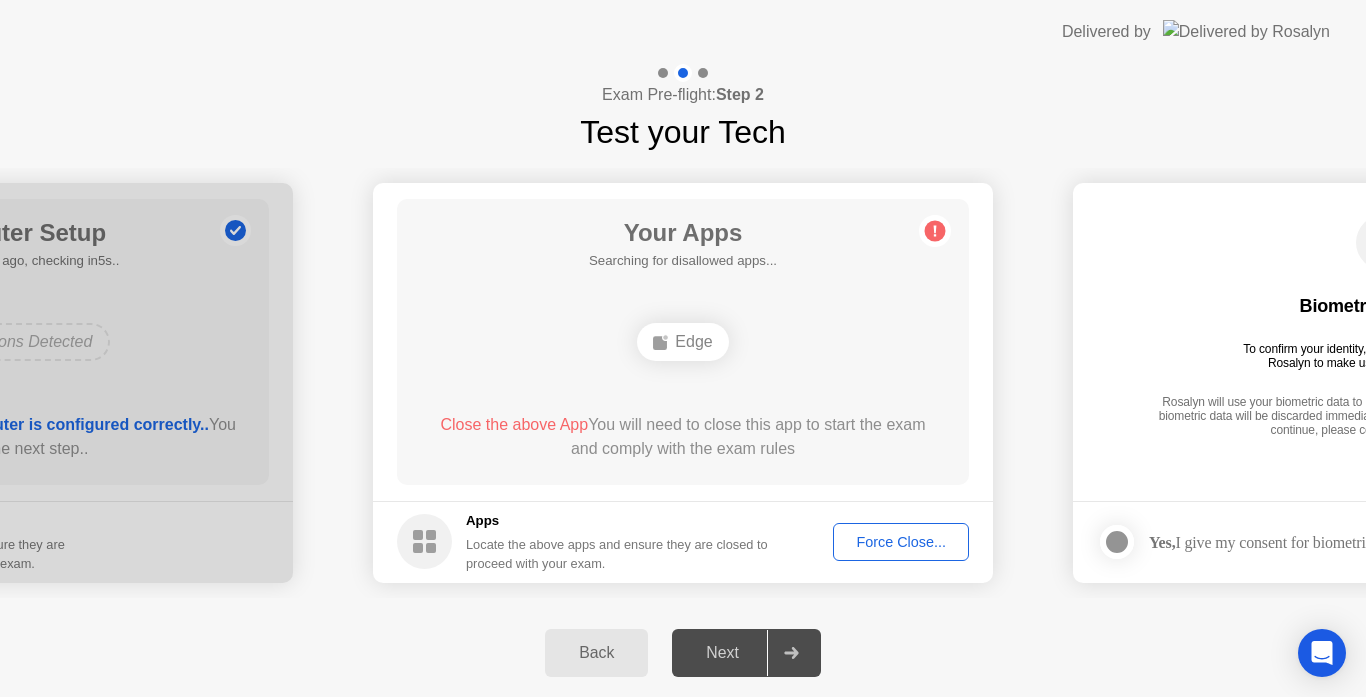 click on "Force Close..." 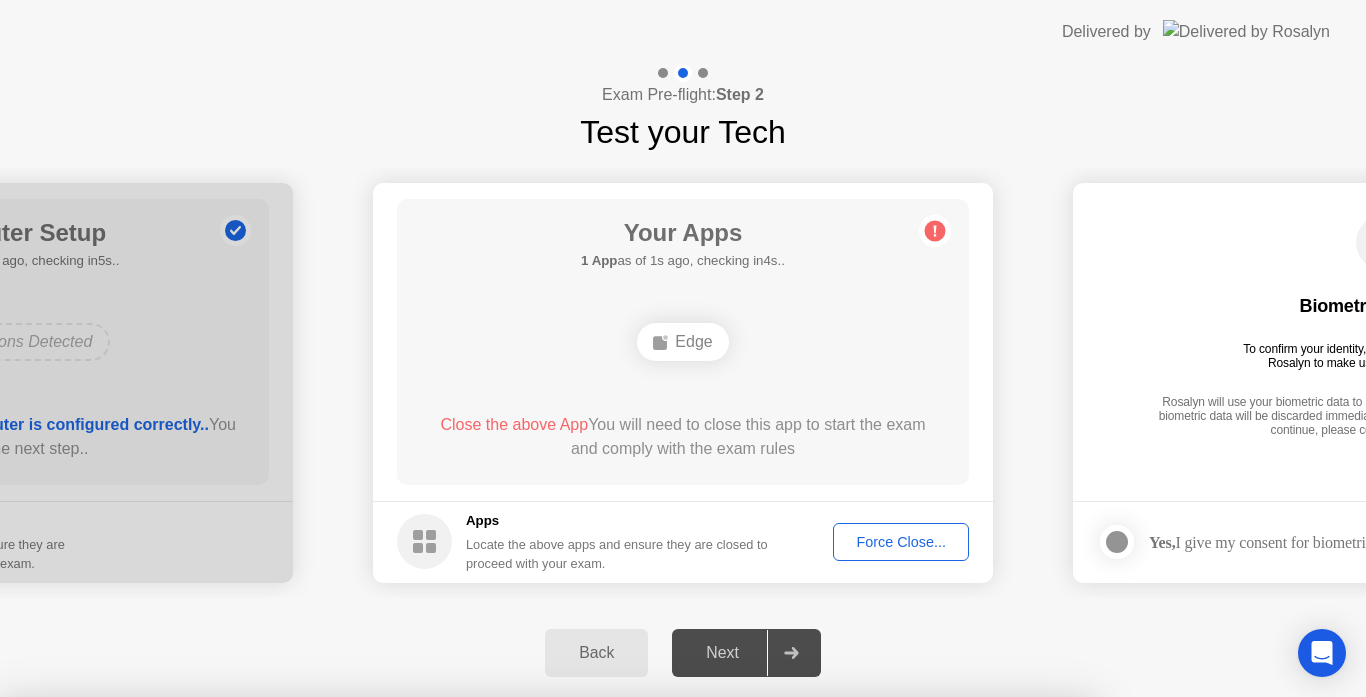 click on "Cancel" at bounding box center (476, 973) 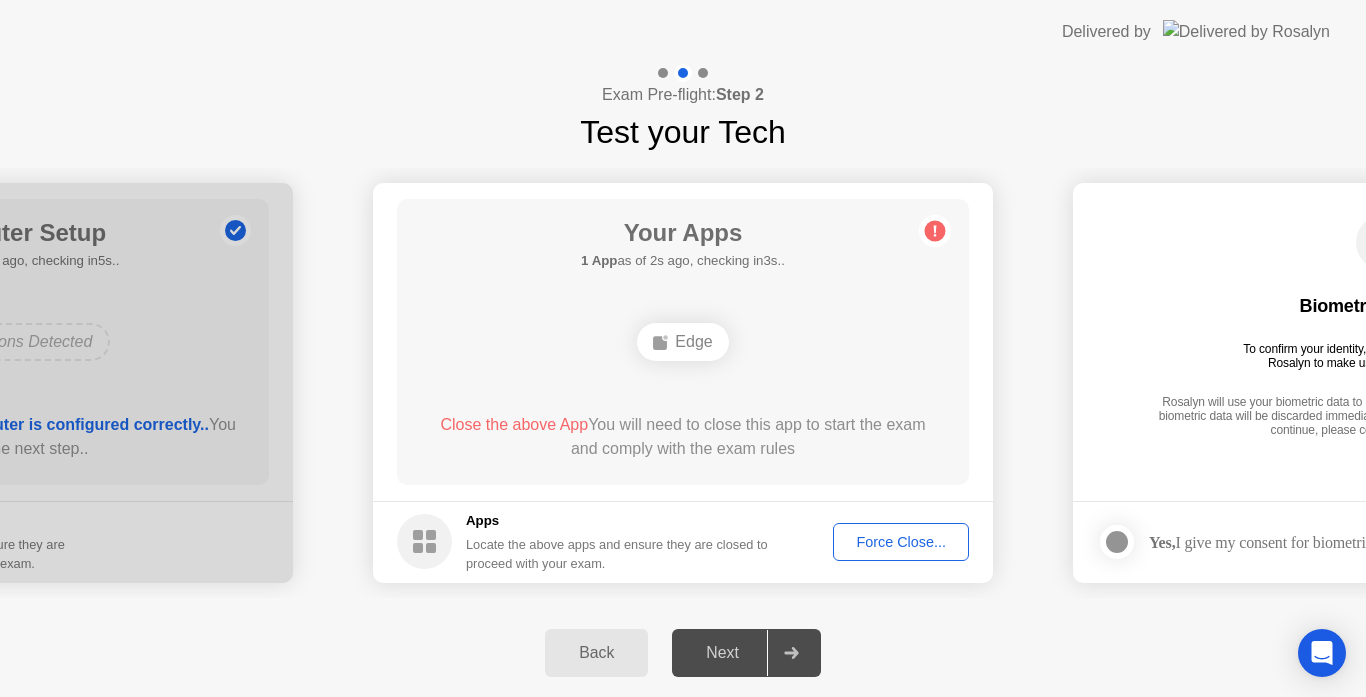 drag, startPoint x: 698, startPoint y: 103, endPoint x: 684, endPoint y: 157, distance: 55.7853 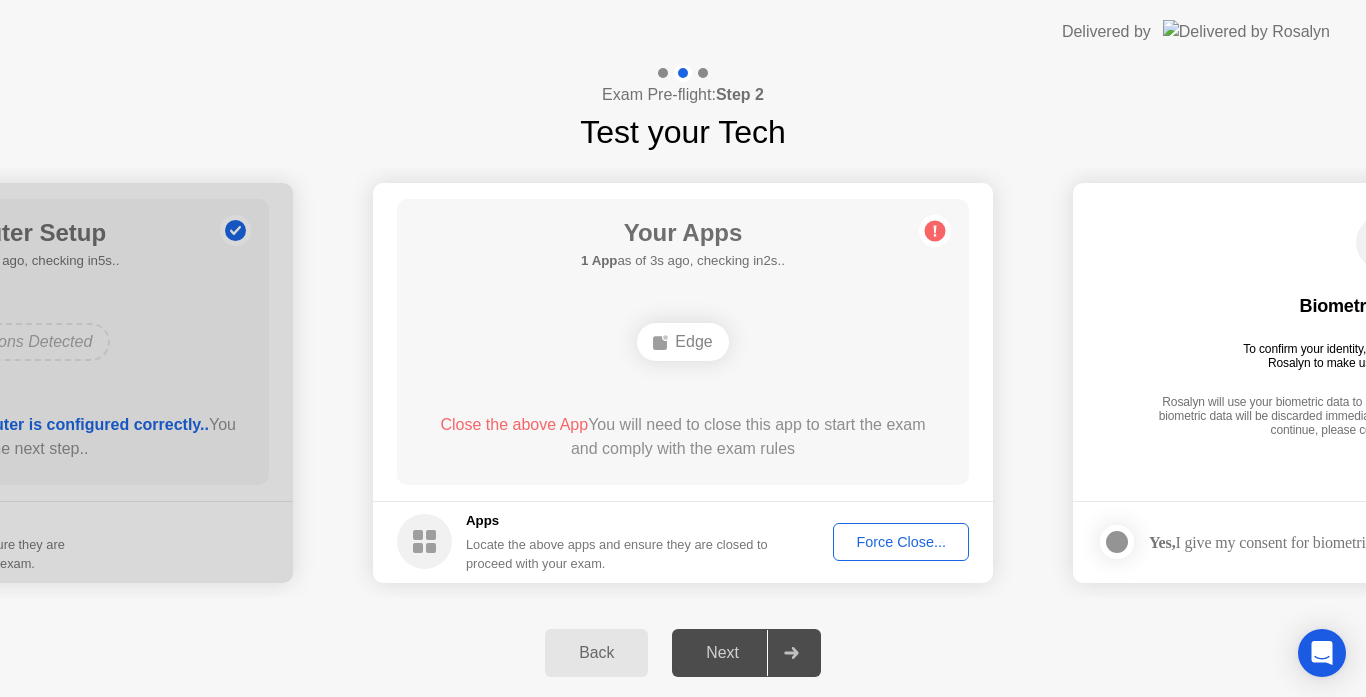 click on "Test your Tech" 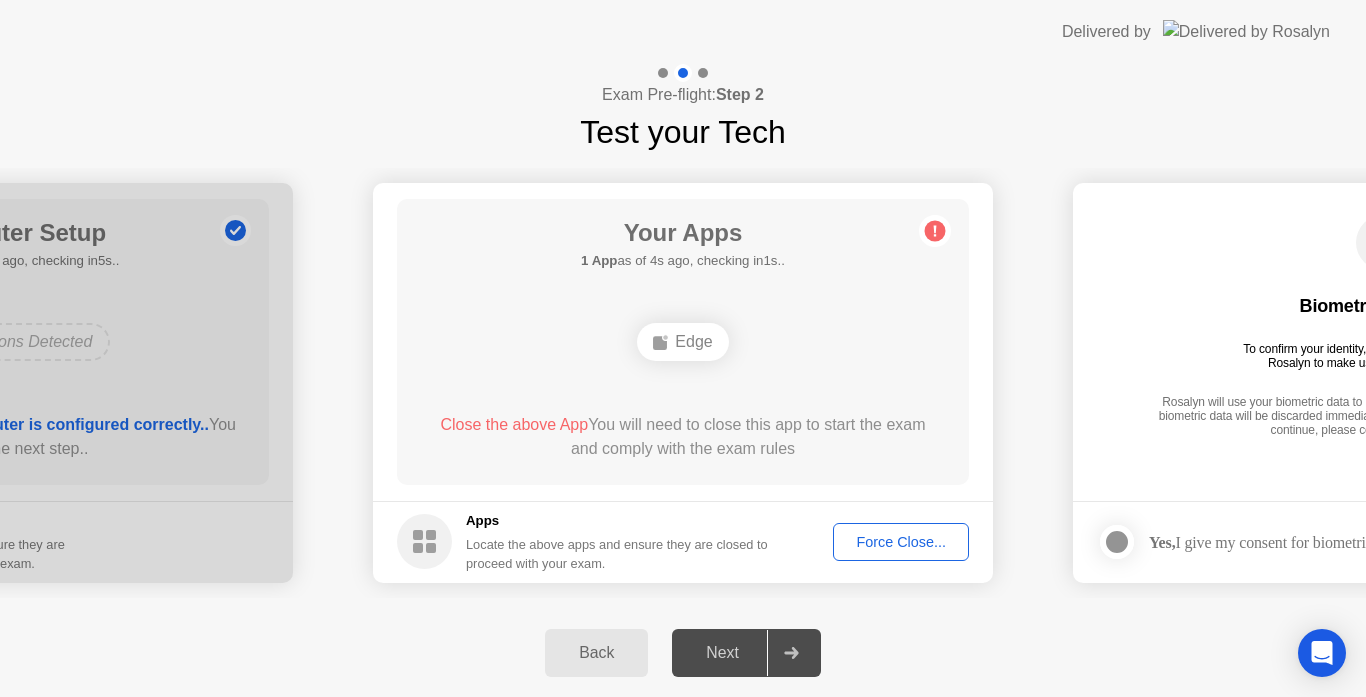 drag, startPoint x: 639, startPoint y: 279, endPoint x: 656, endPoint y: 290, distance: 20.248457 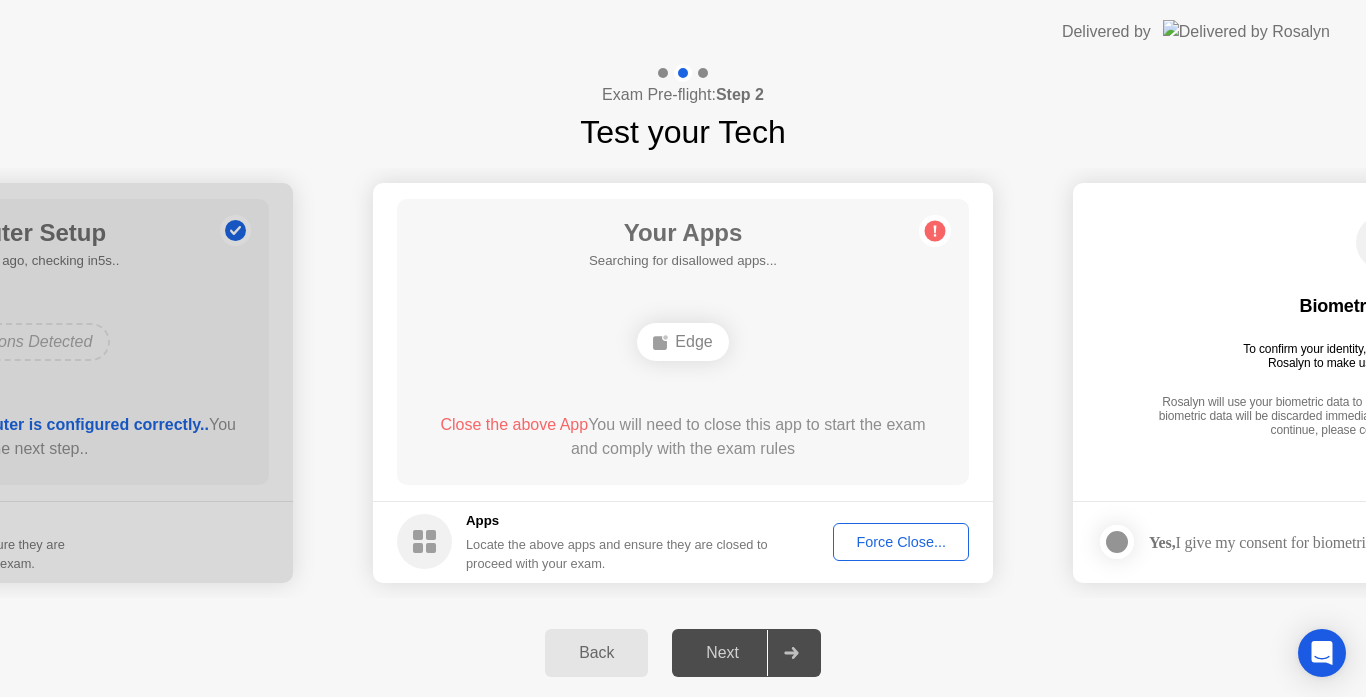 drag, startPoint x: 682, startPoint y: 332, endPoint x: 682, endPoint y: 357, distance: 25 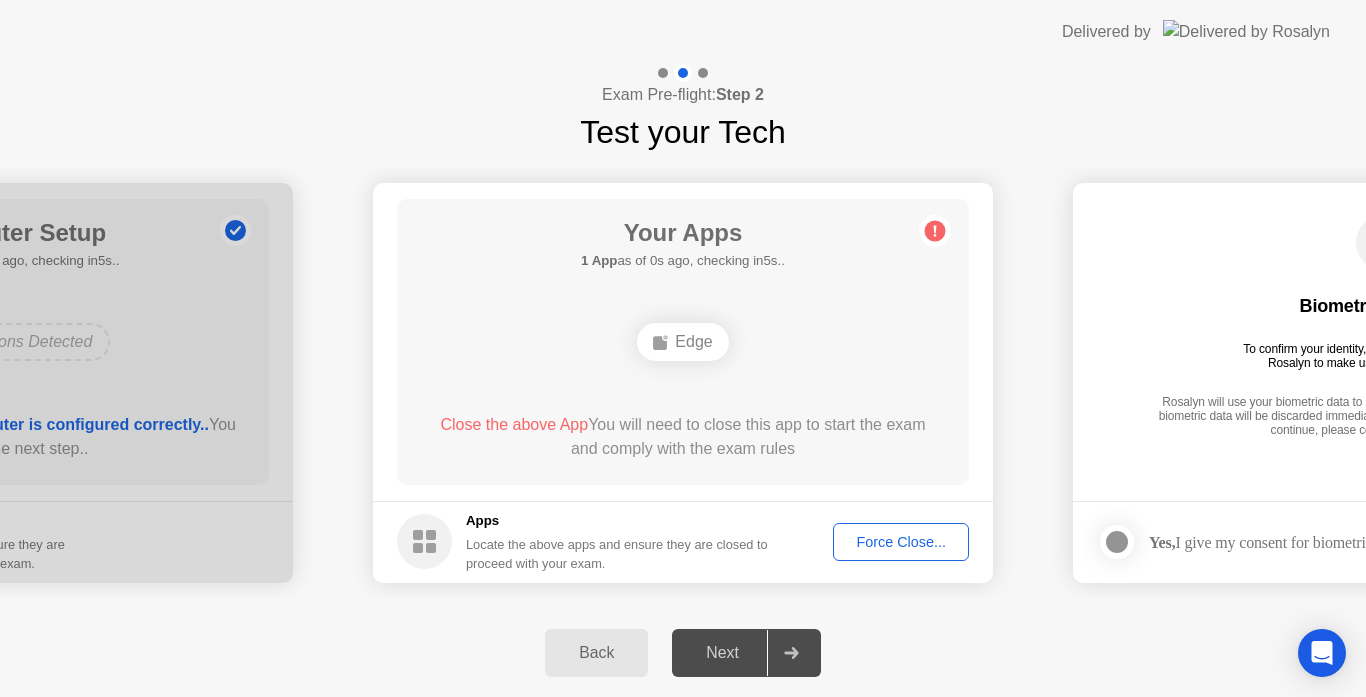 click 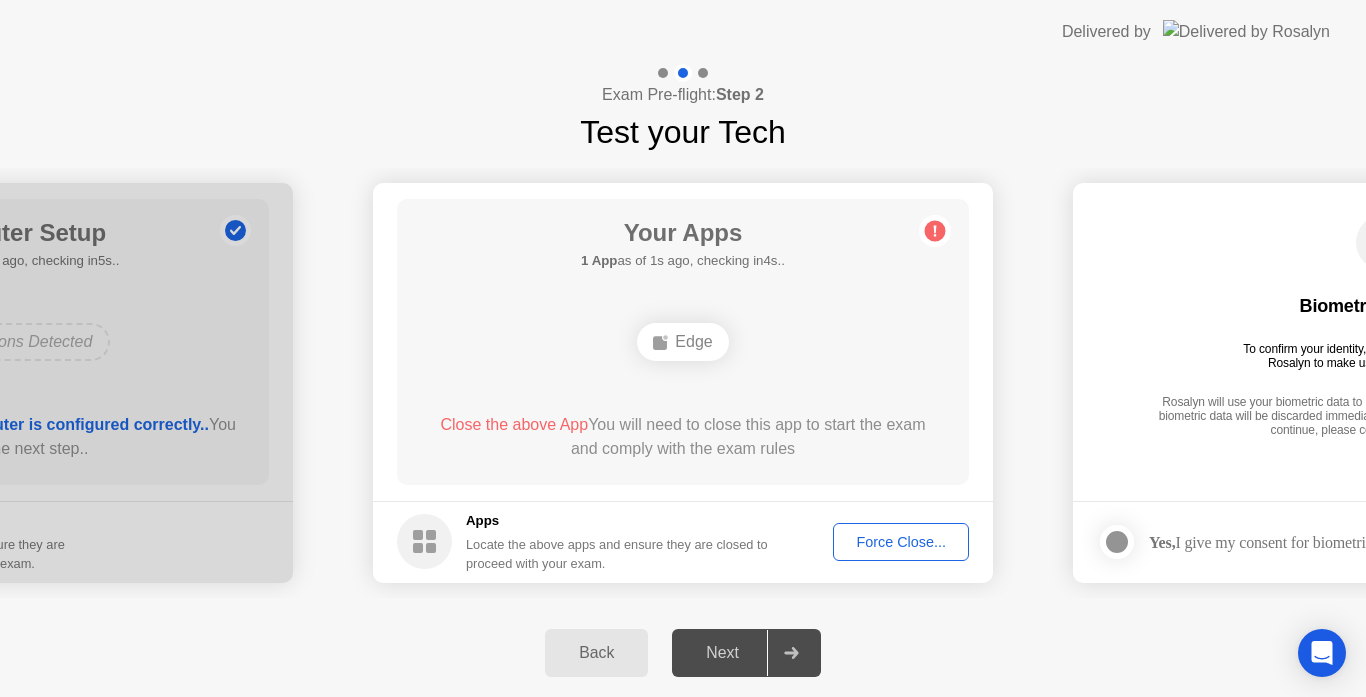 click 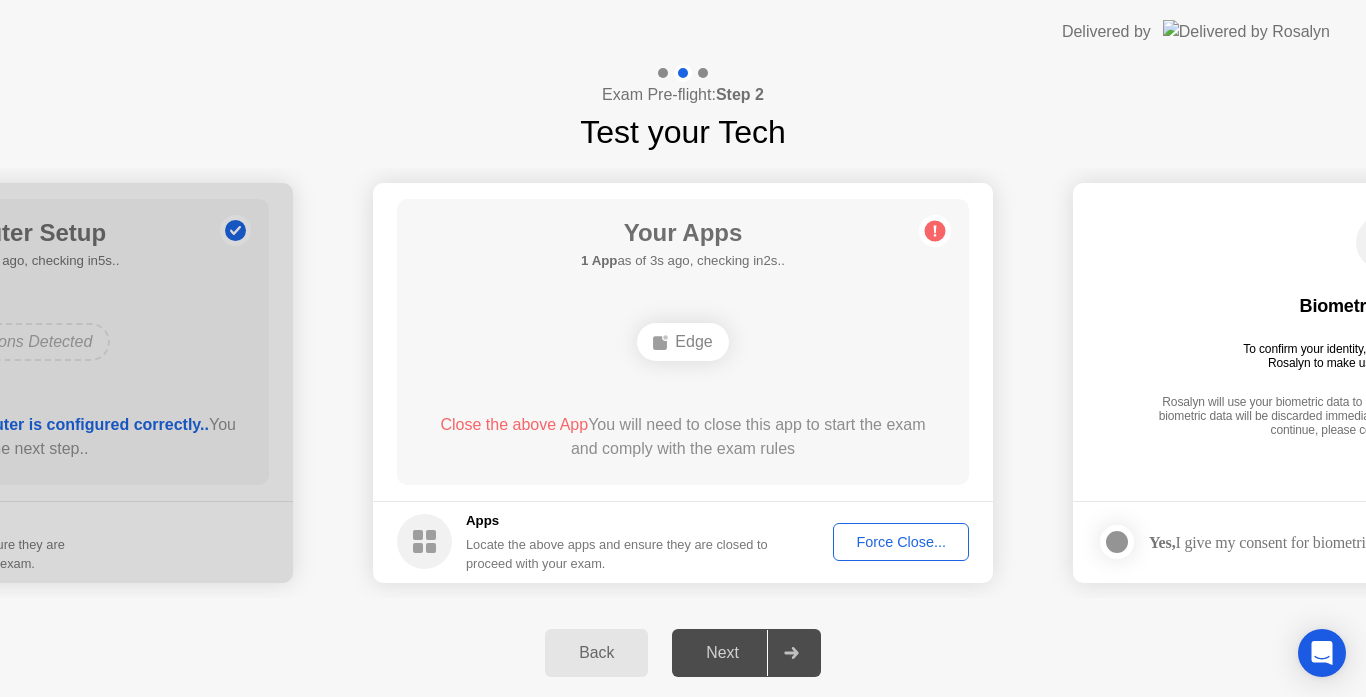 click on "Edge" 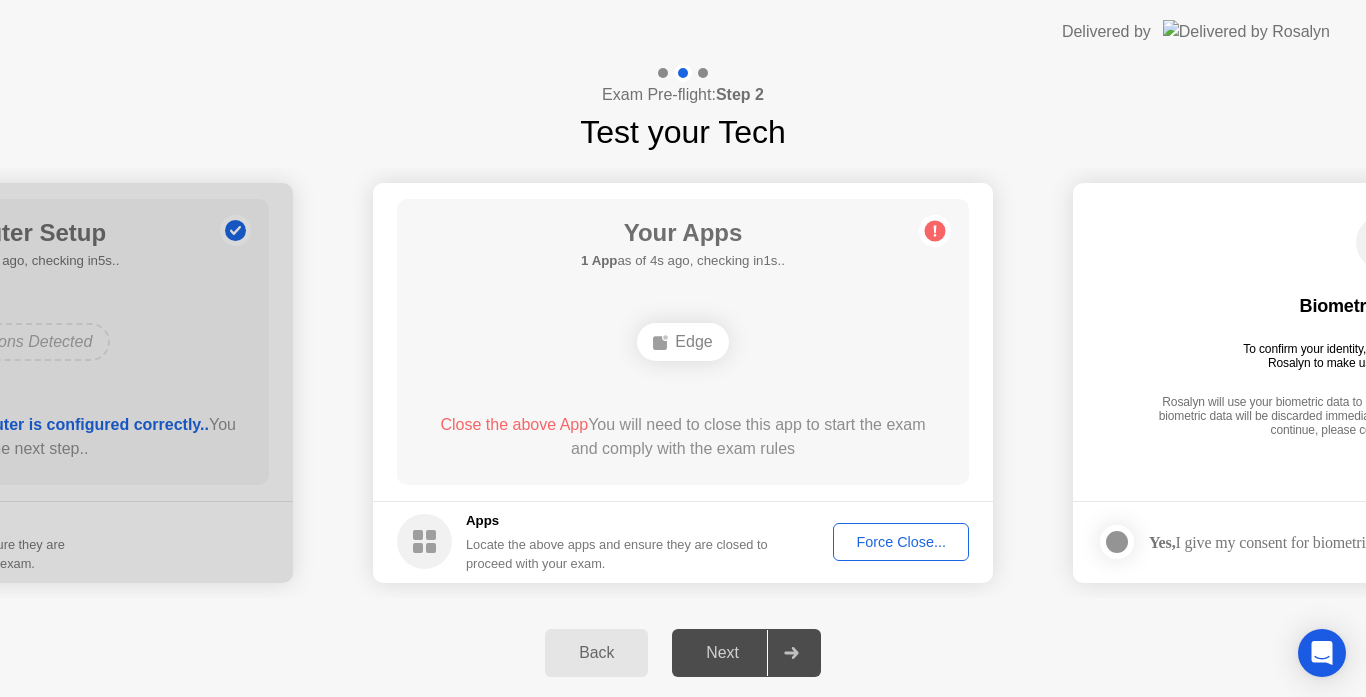 click on "Your Apps 1 App  as of 4s ago, checking in1s..  Edge  Close the above App  You will need to close this app to start the exam and comply with the exam rules" 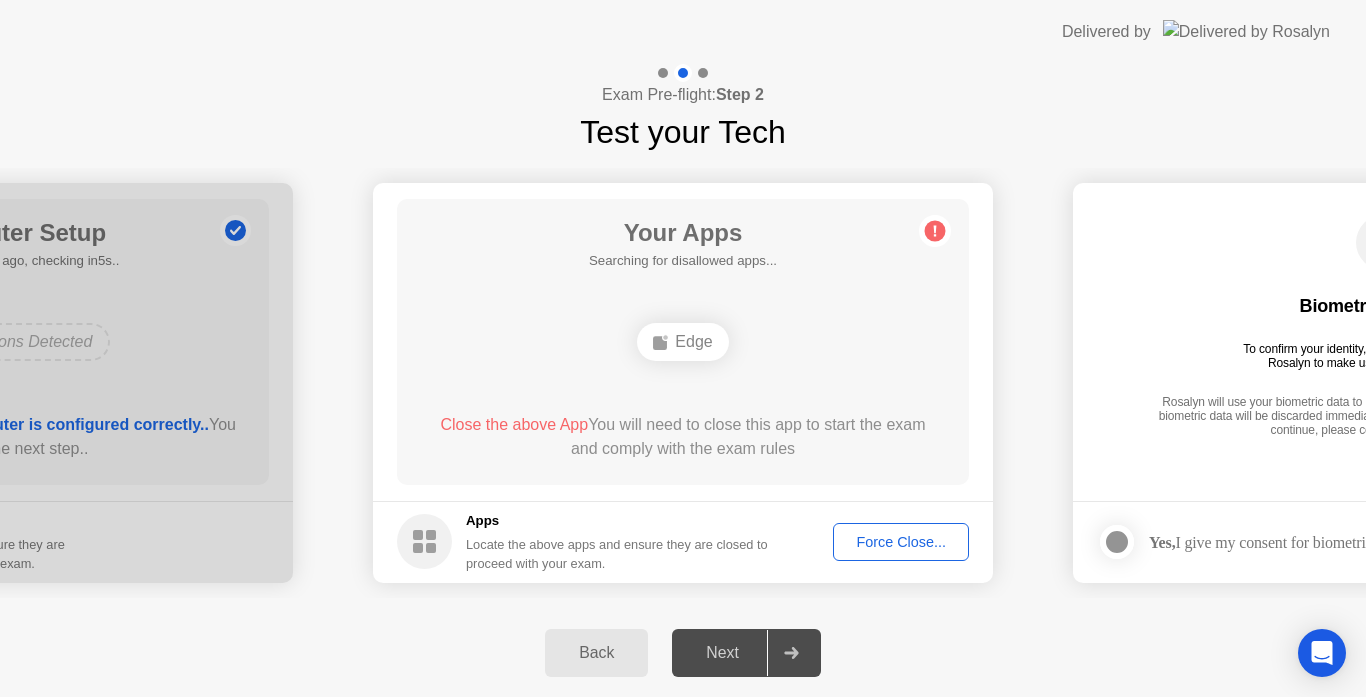 drag, startPoint x: 663, startPoint y: 230, endPoint x: 648, endPoint y: 229, distance: 15.033297 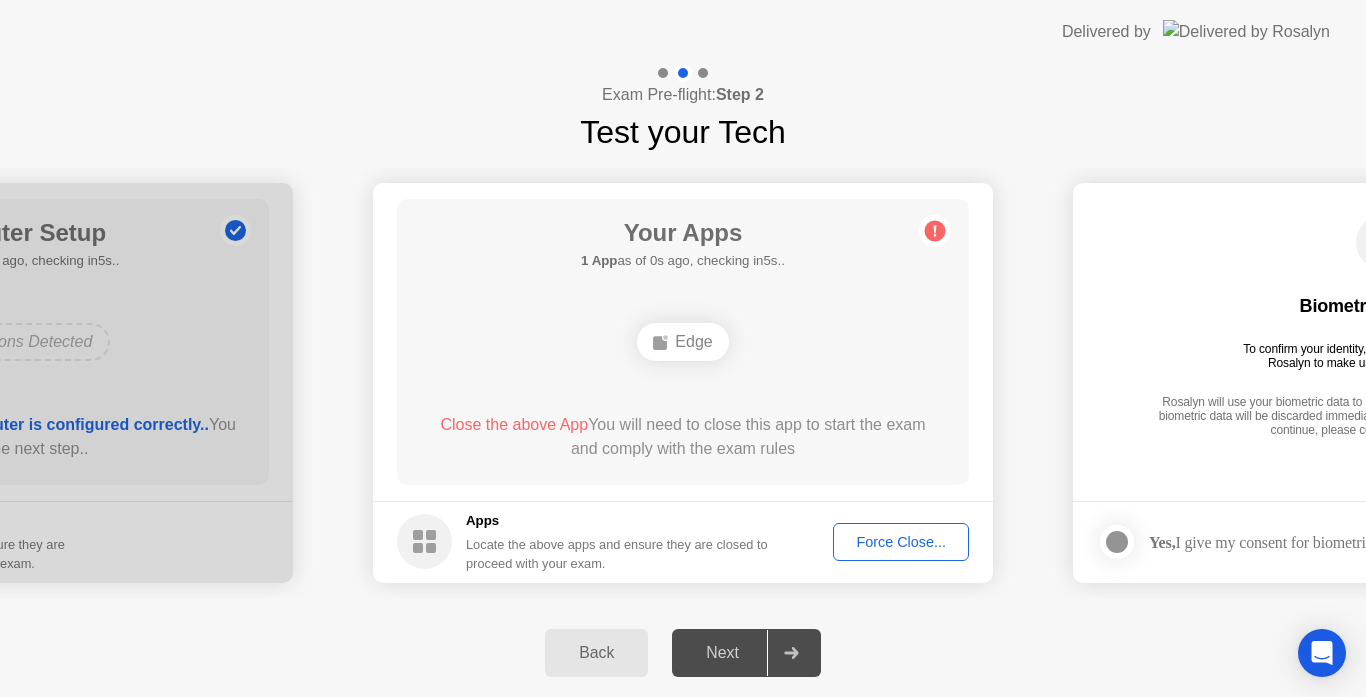 drag, startPoint x: 759, startPoint y: 248, endPoint x: 729, endPoint y: 375, distance: 130.49521 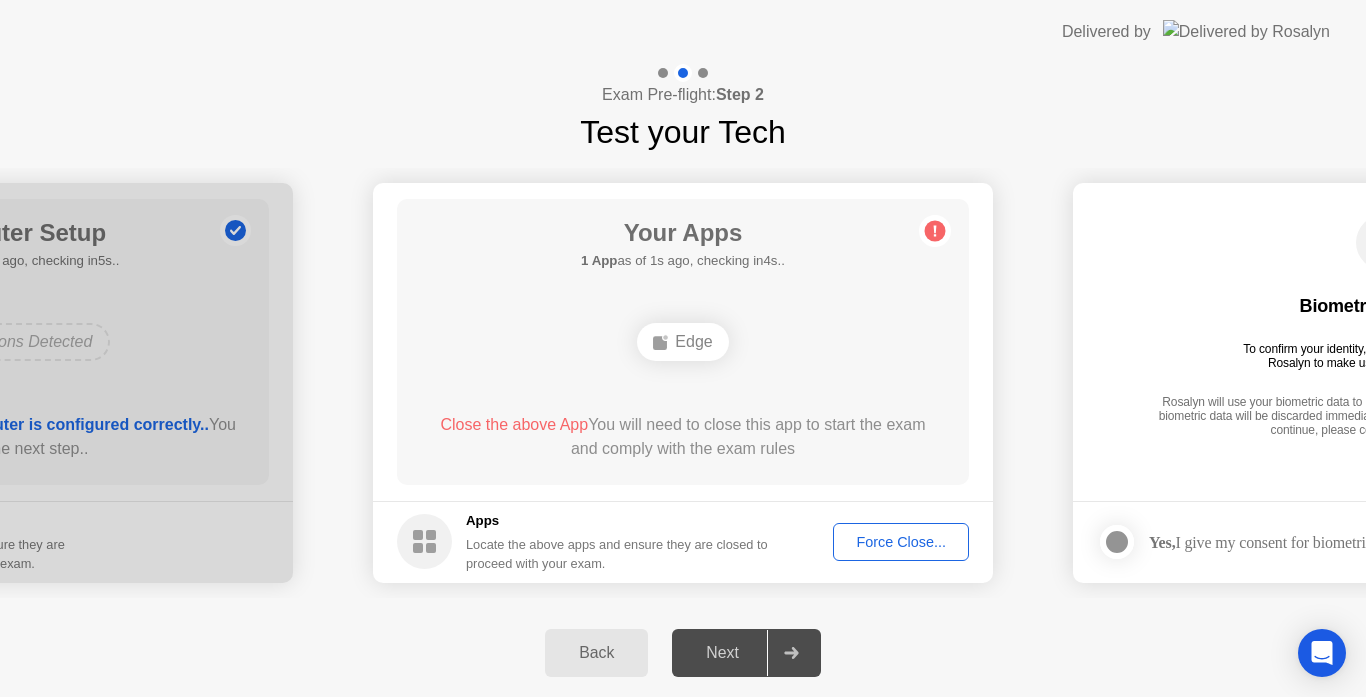 drag, startPoint x: 844, startPoint y: 573, endPoint x: 864, endPoint y: 558, distance: 25 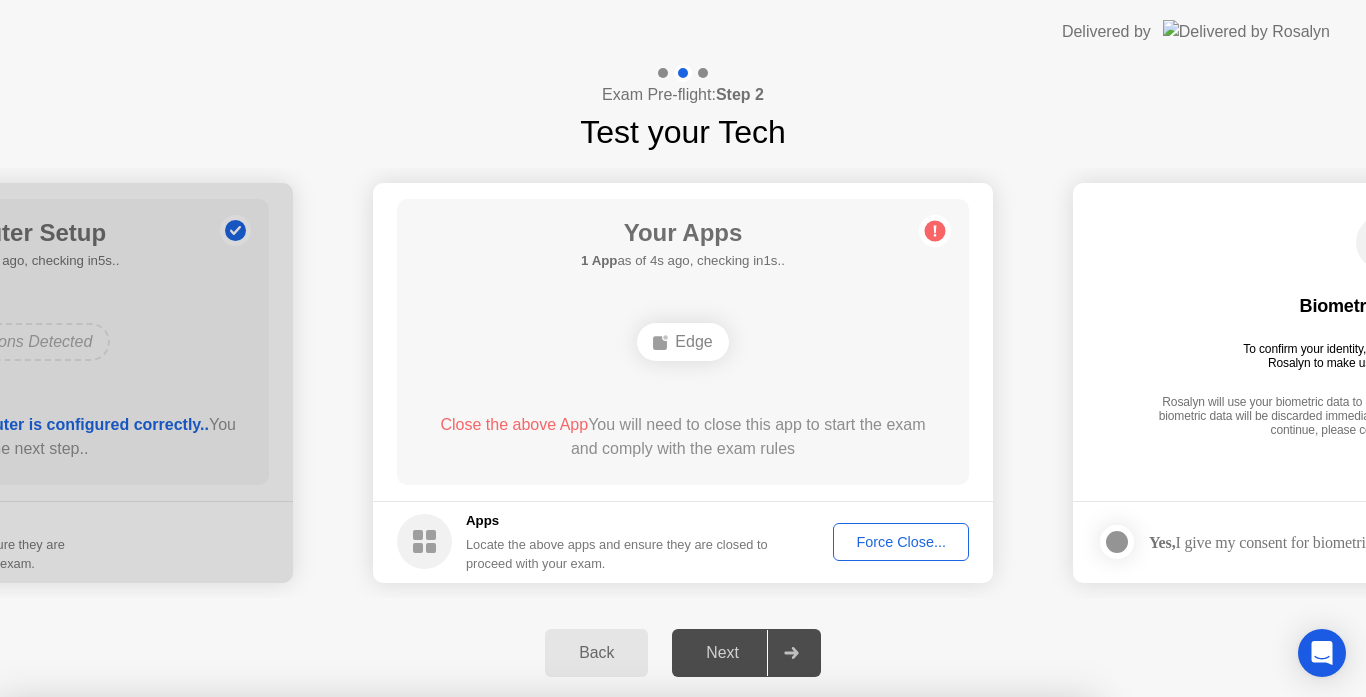 click on "Learn more about closing apps" at bounding box center [546, 850] 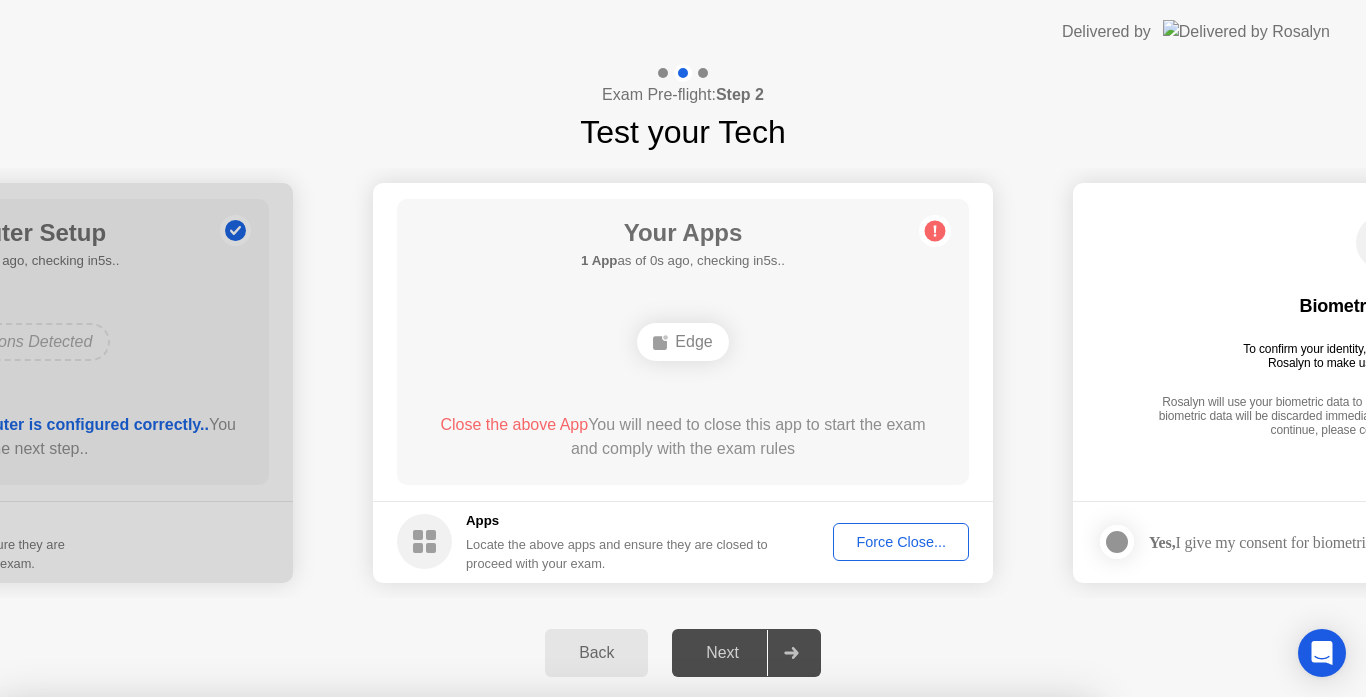 click on "Confirm" at bounding box center [613, 973] 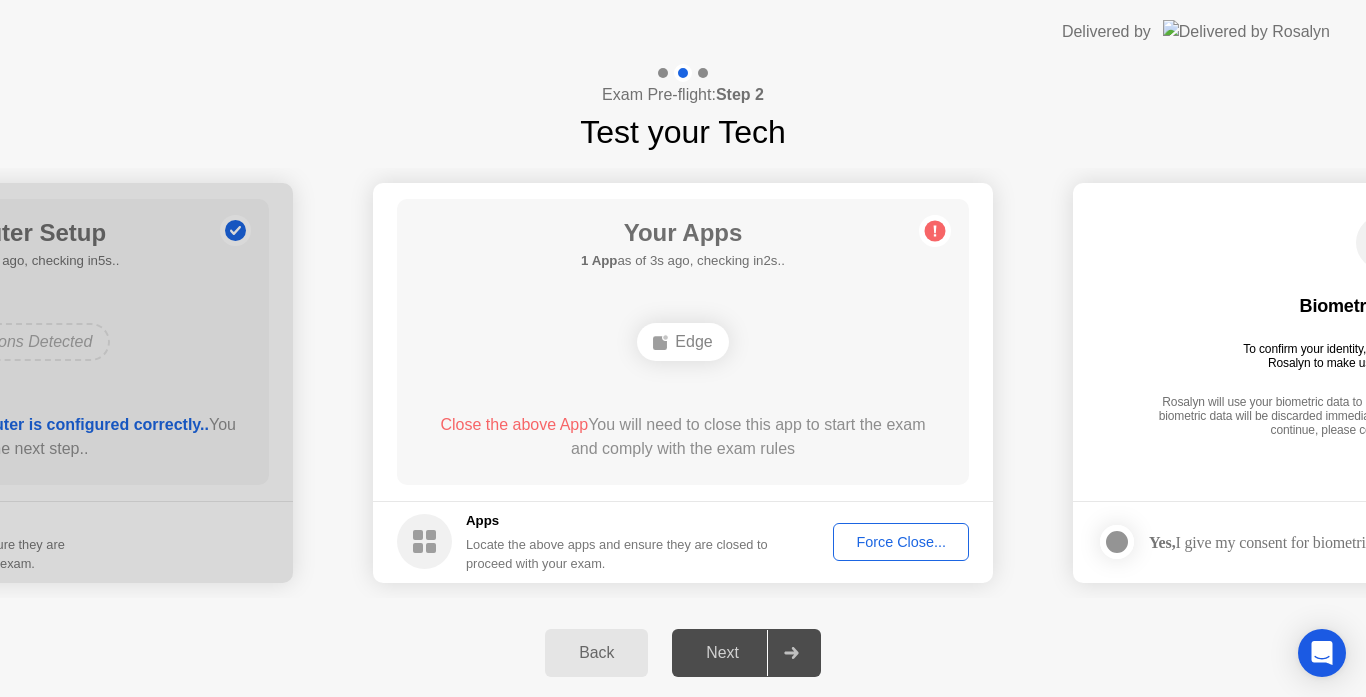click on "Next" 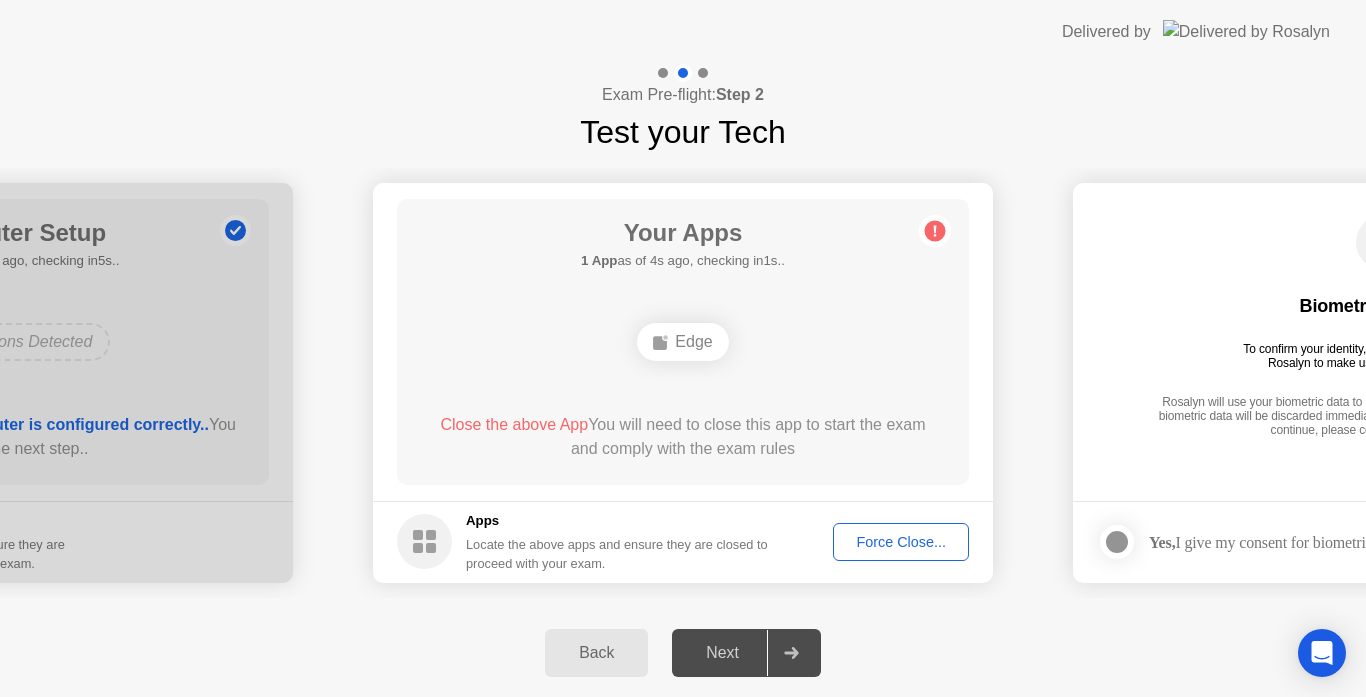 click on "Next" 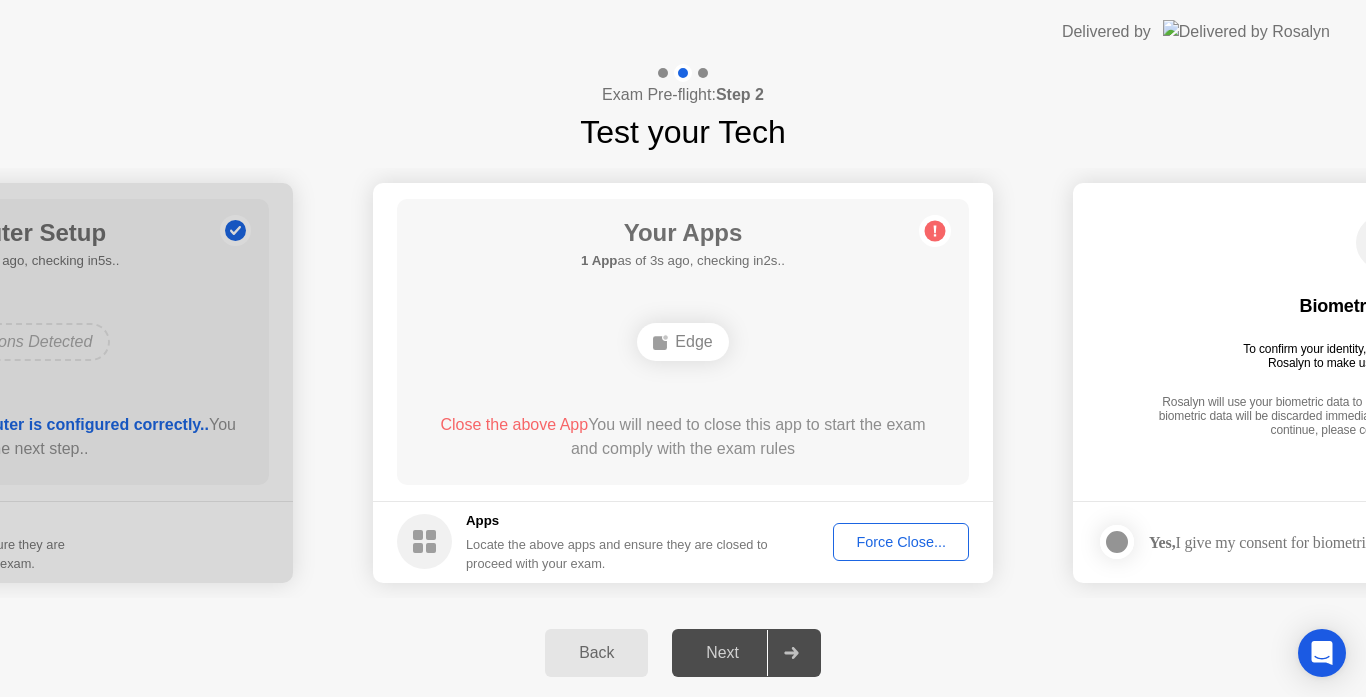 click on "Next" 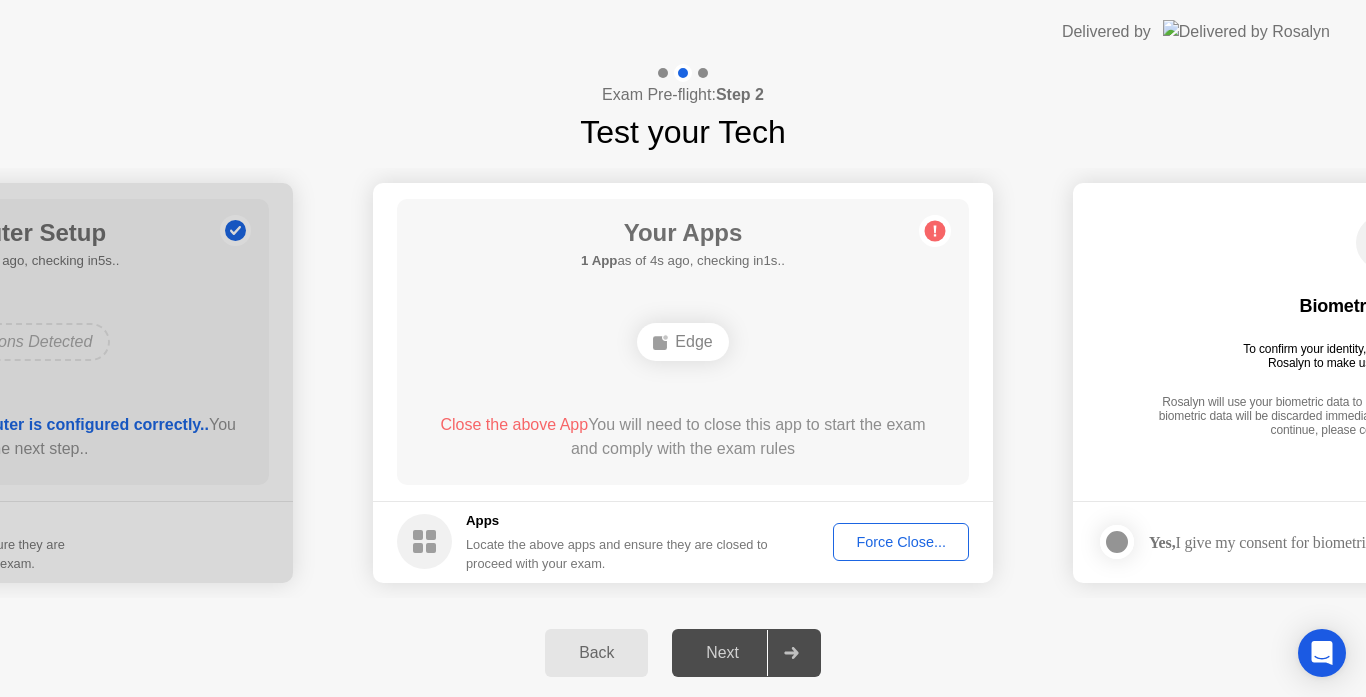 click on "Next" 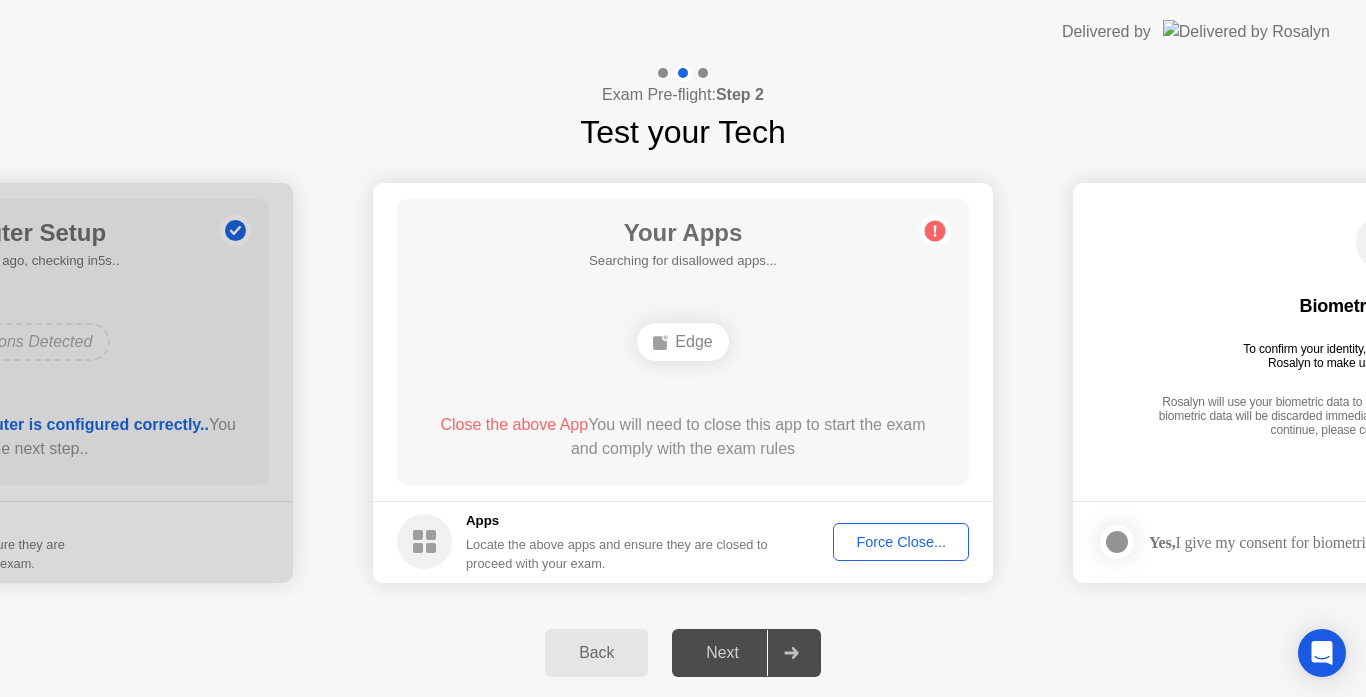 drag, startPoint x: 888, startPoint y: 539, endPoint x: 874, endPoint y: 545, distance: 15.231546 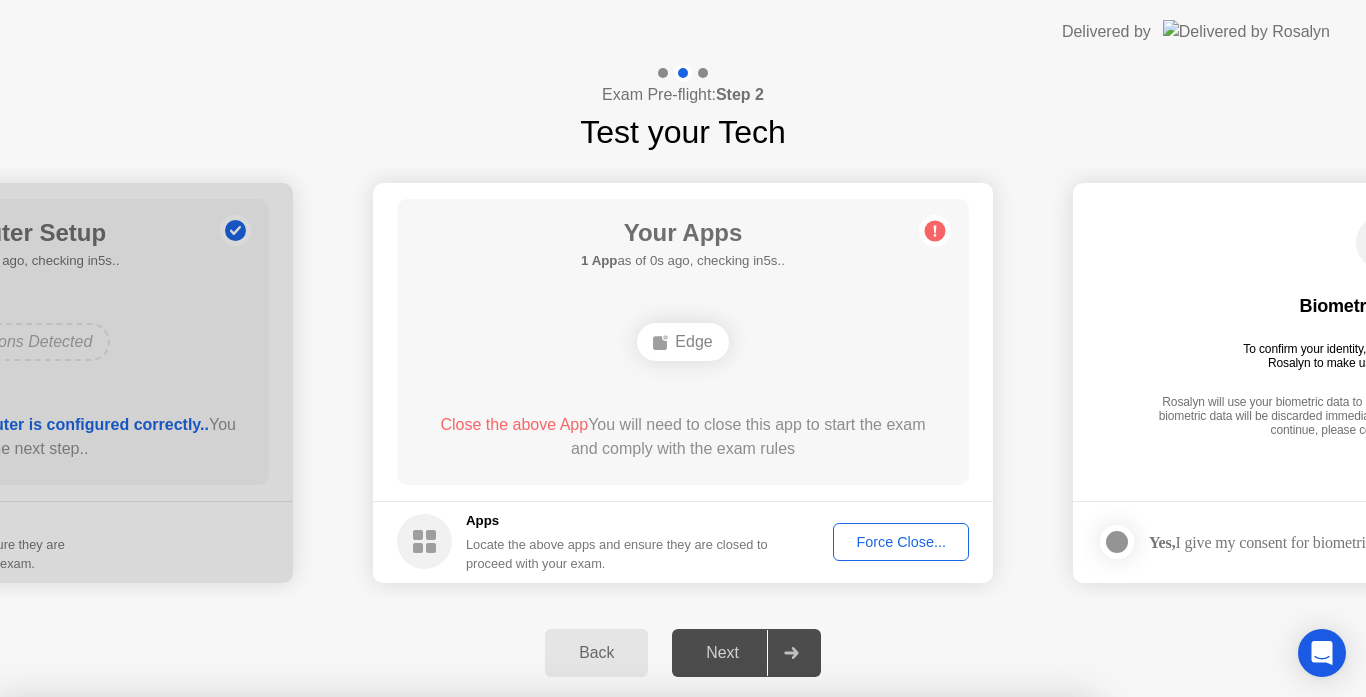click on "Confirm" at bounding box center [613, 973] 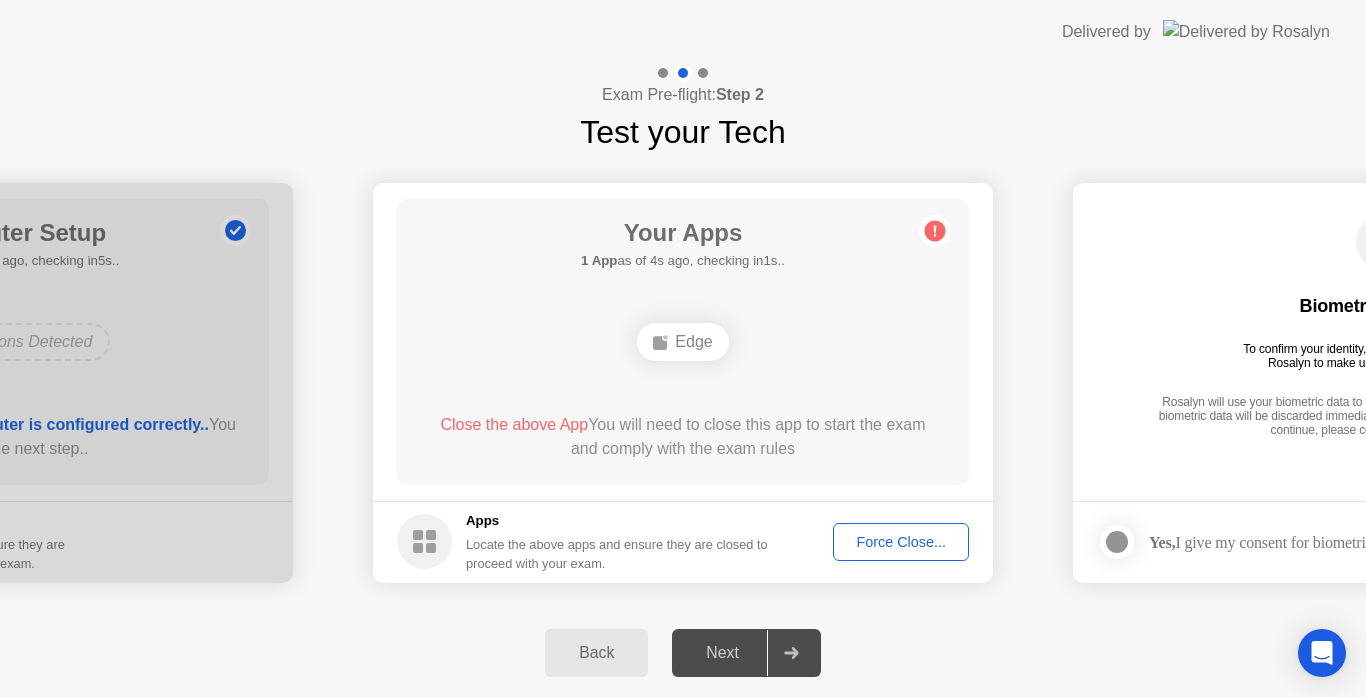 click on "Back Next" 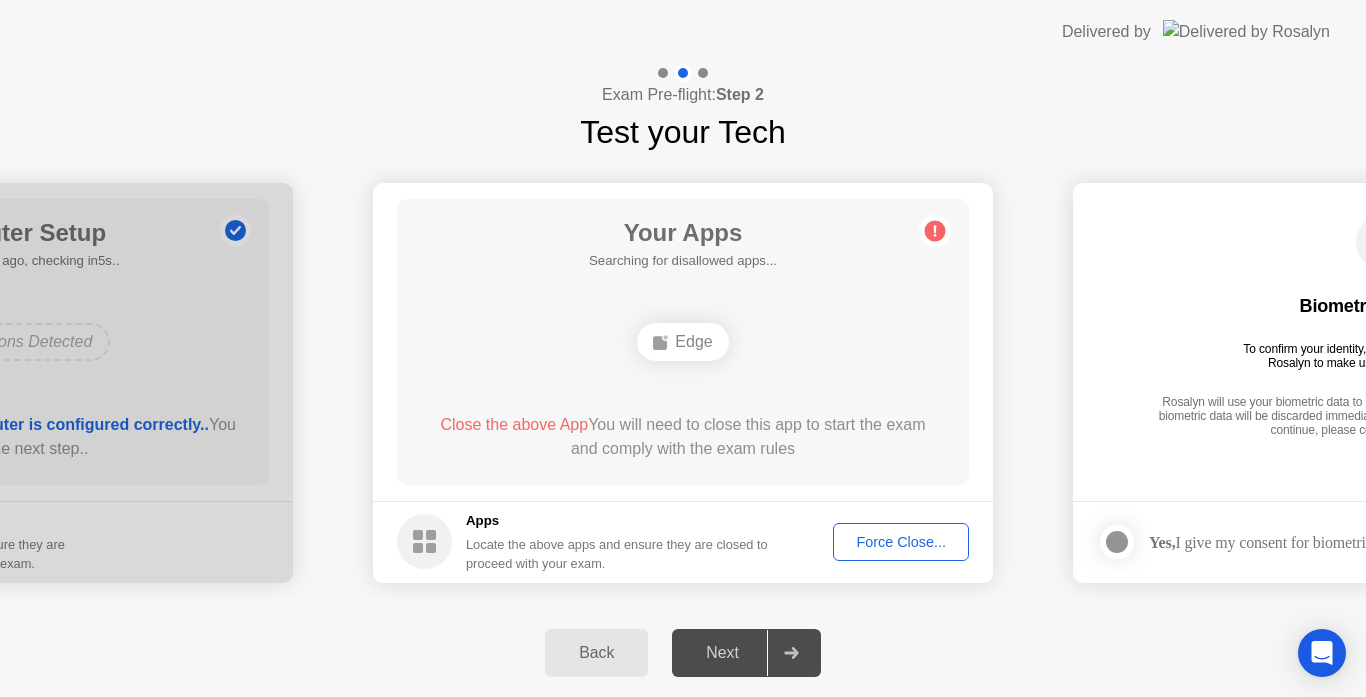 click on "Next" 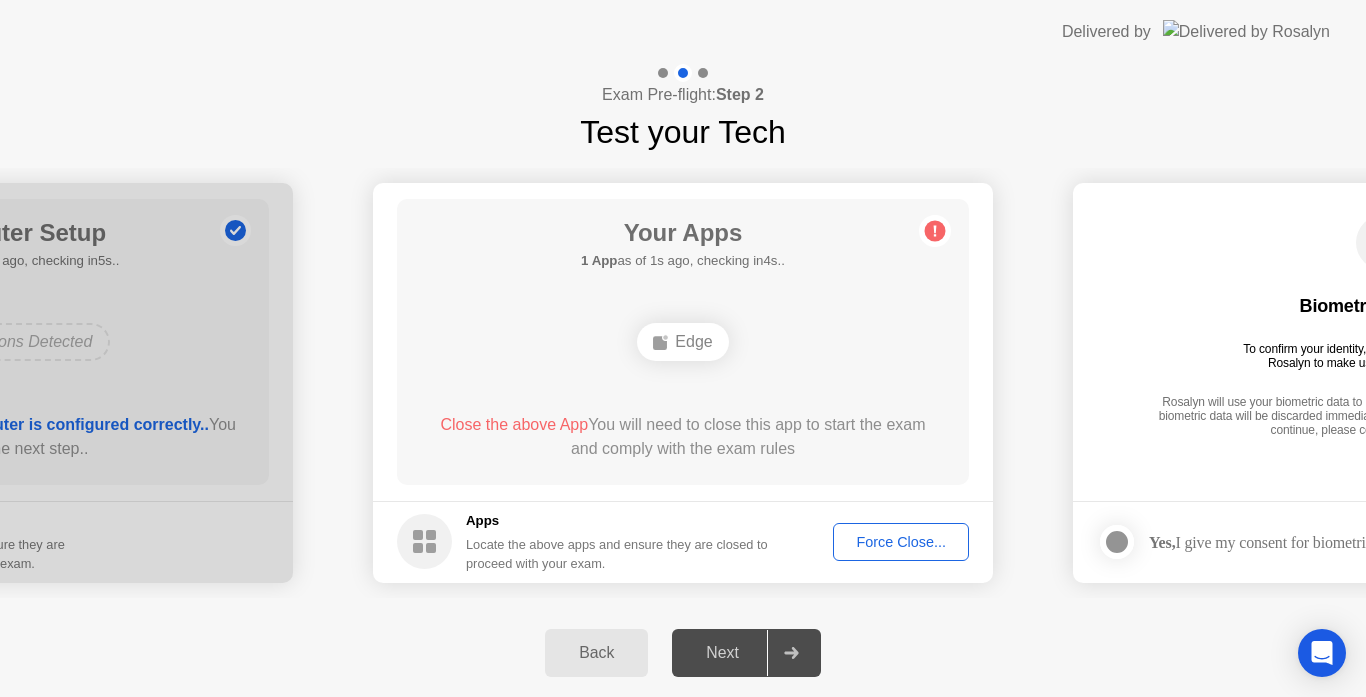 click on "Force Close..." 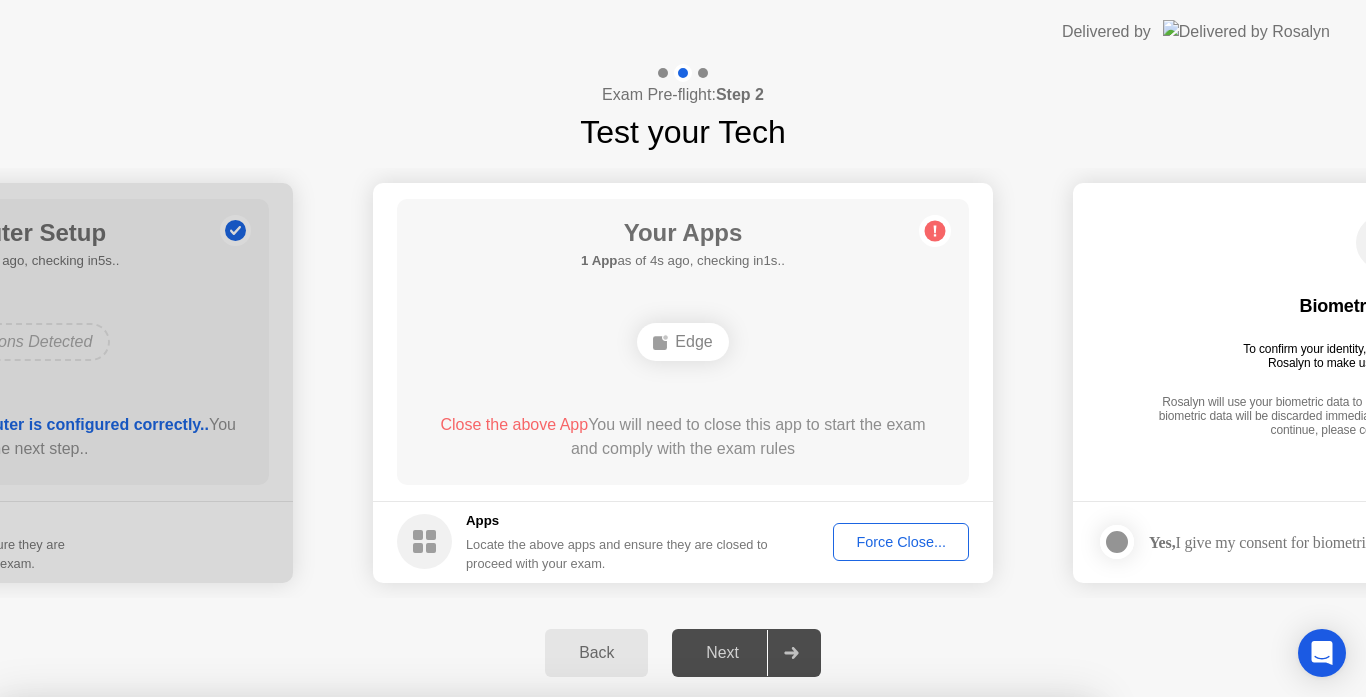 click on "Confirm" at bounding box center (613, 973) 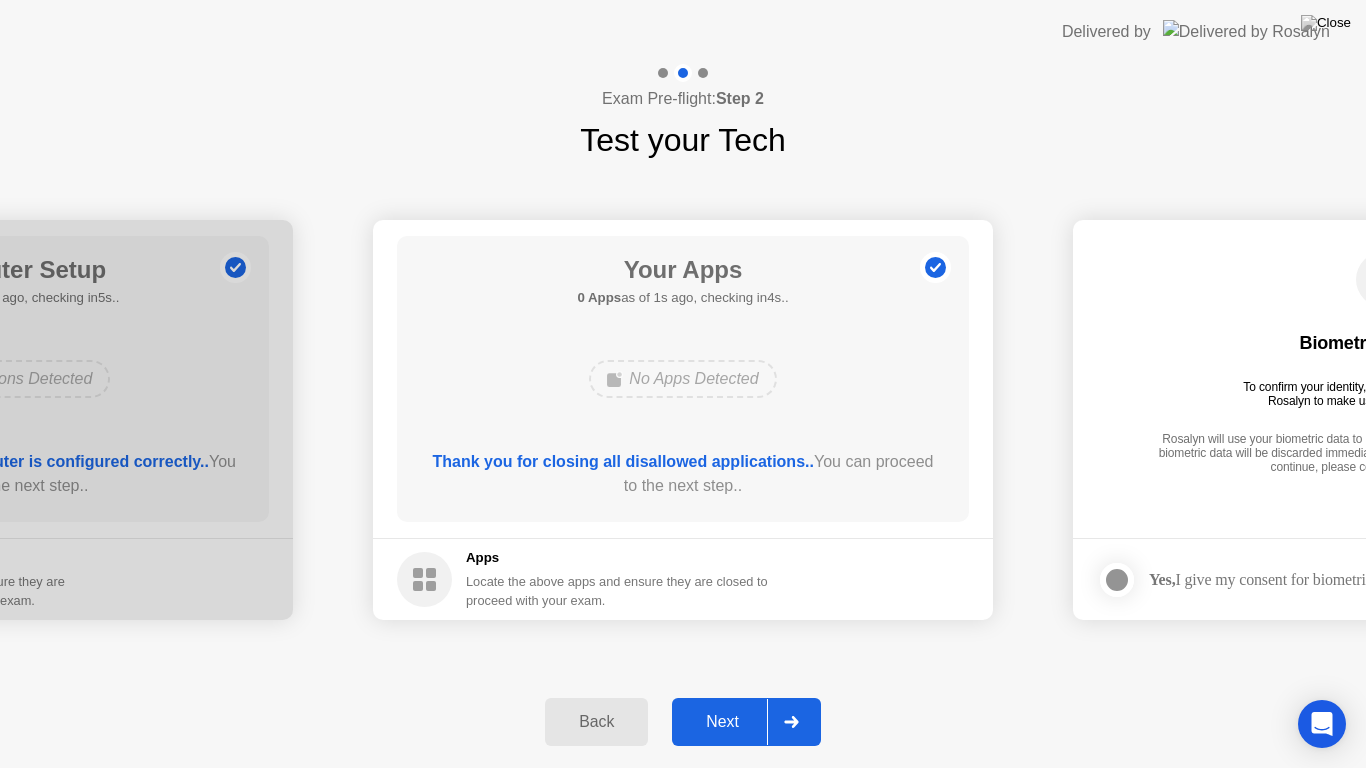 click on "Next" 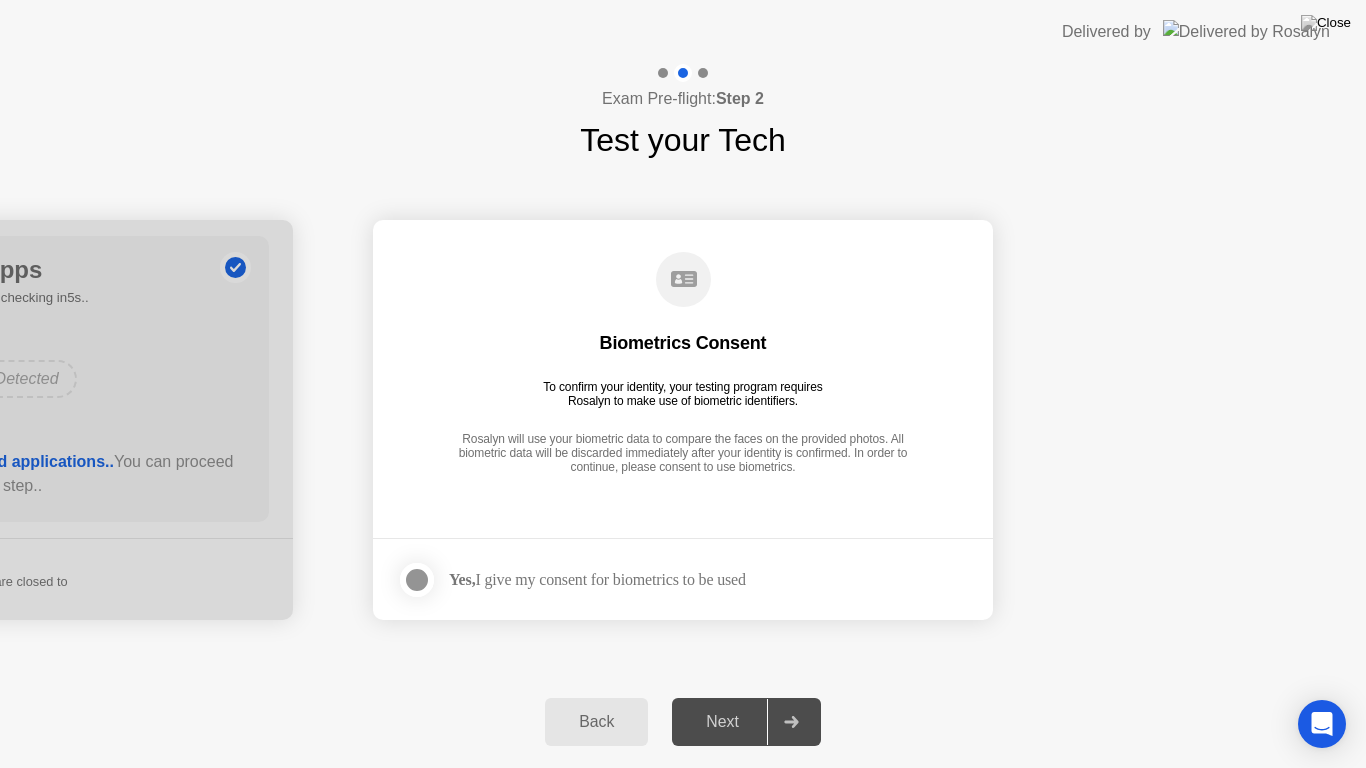 click on "Yes,  I give my consent for biometrics to be used" 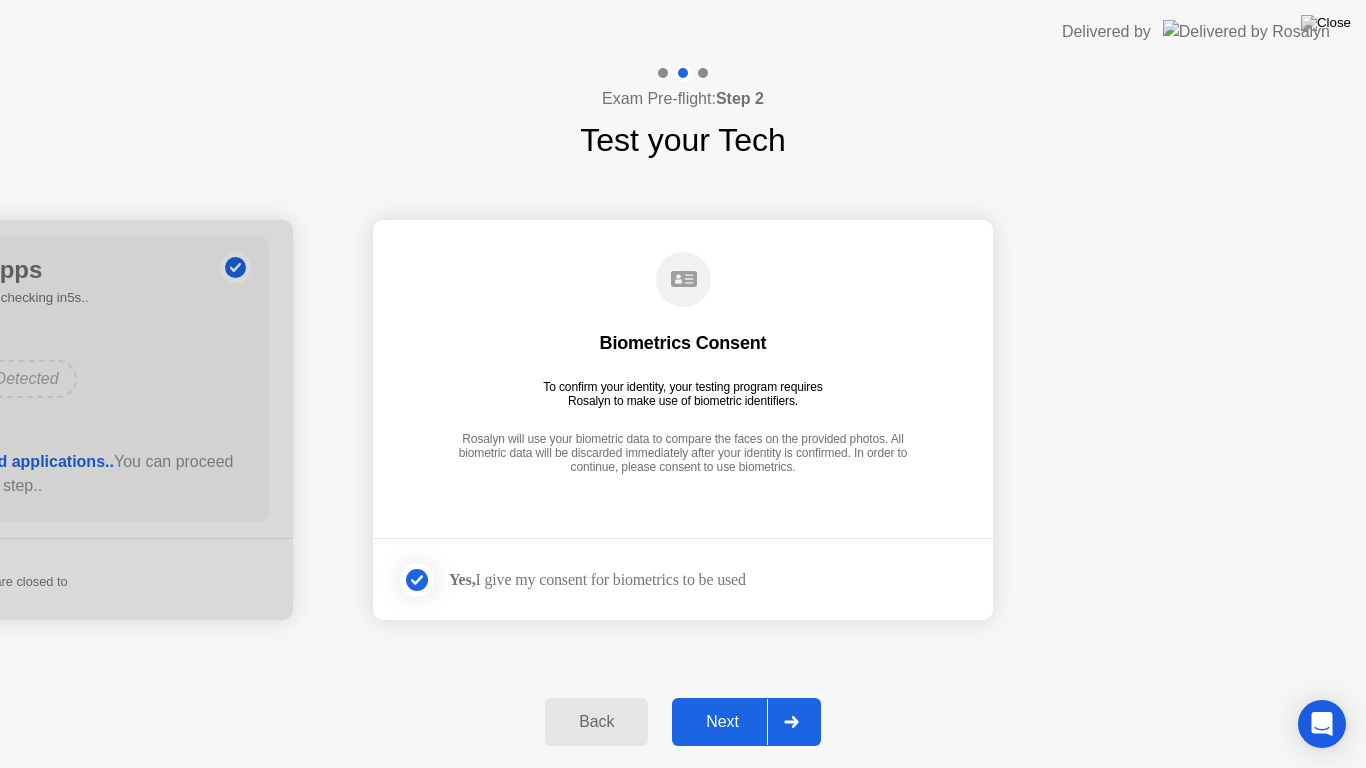click on "Next" 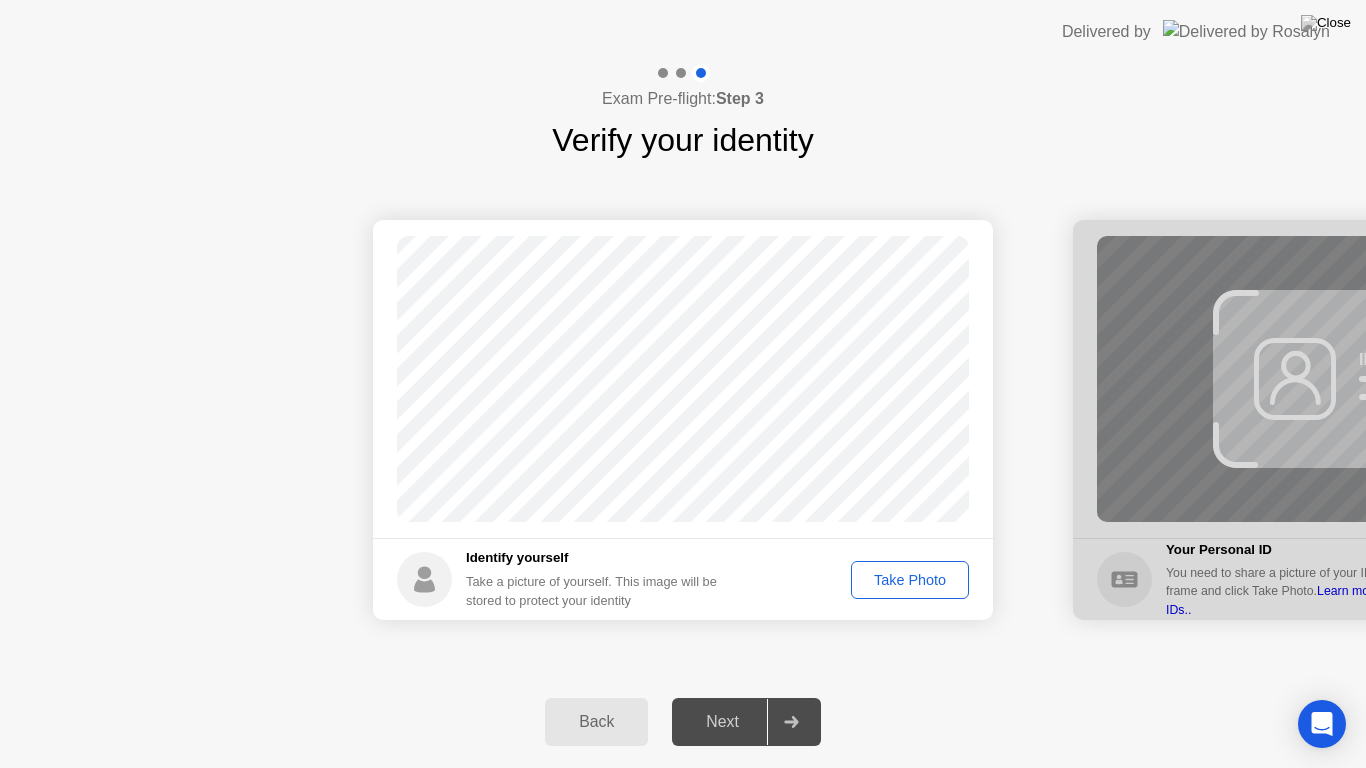 click on "Take Photo" 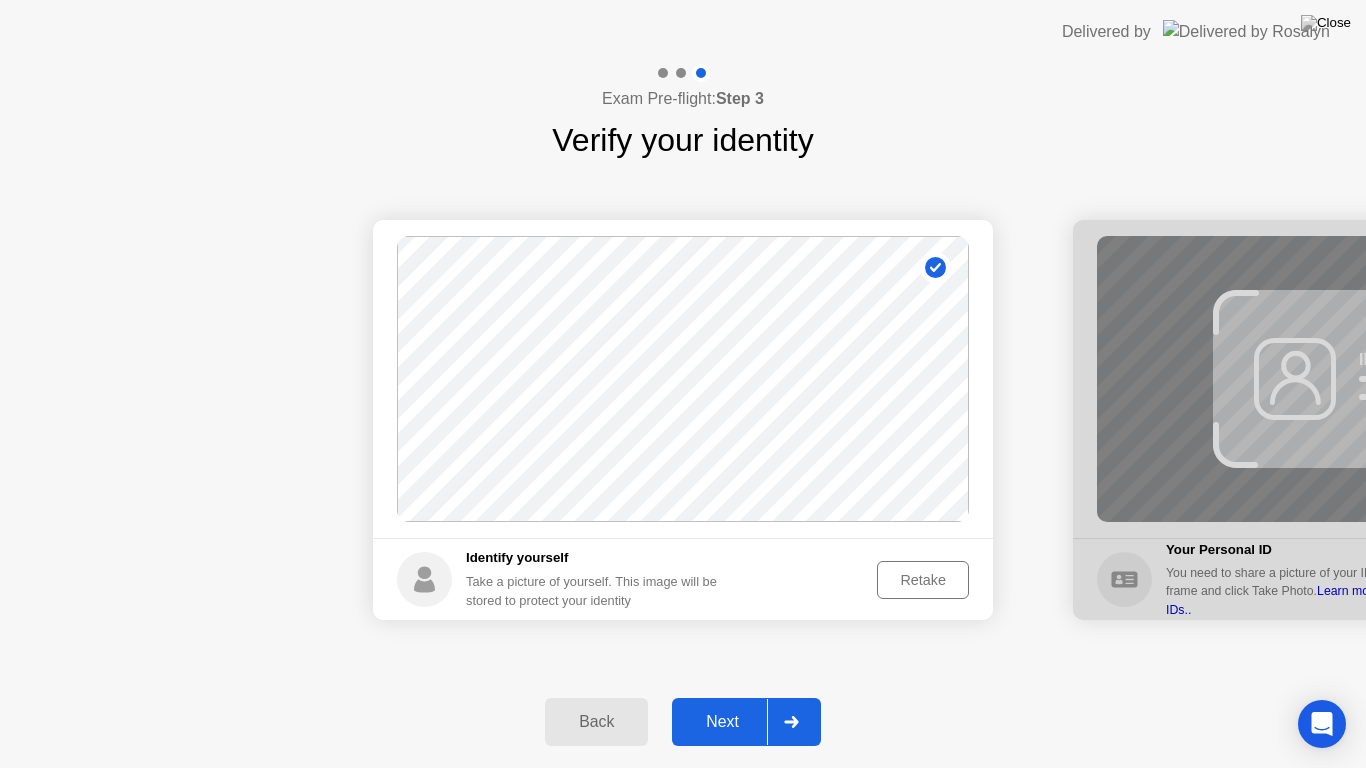 click on "Next" 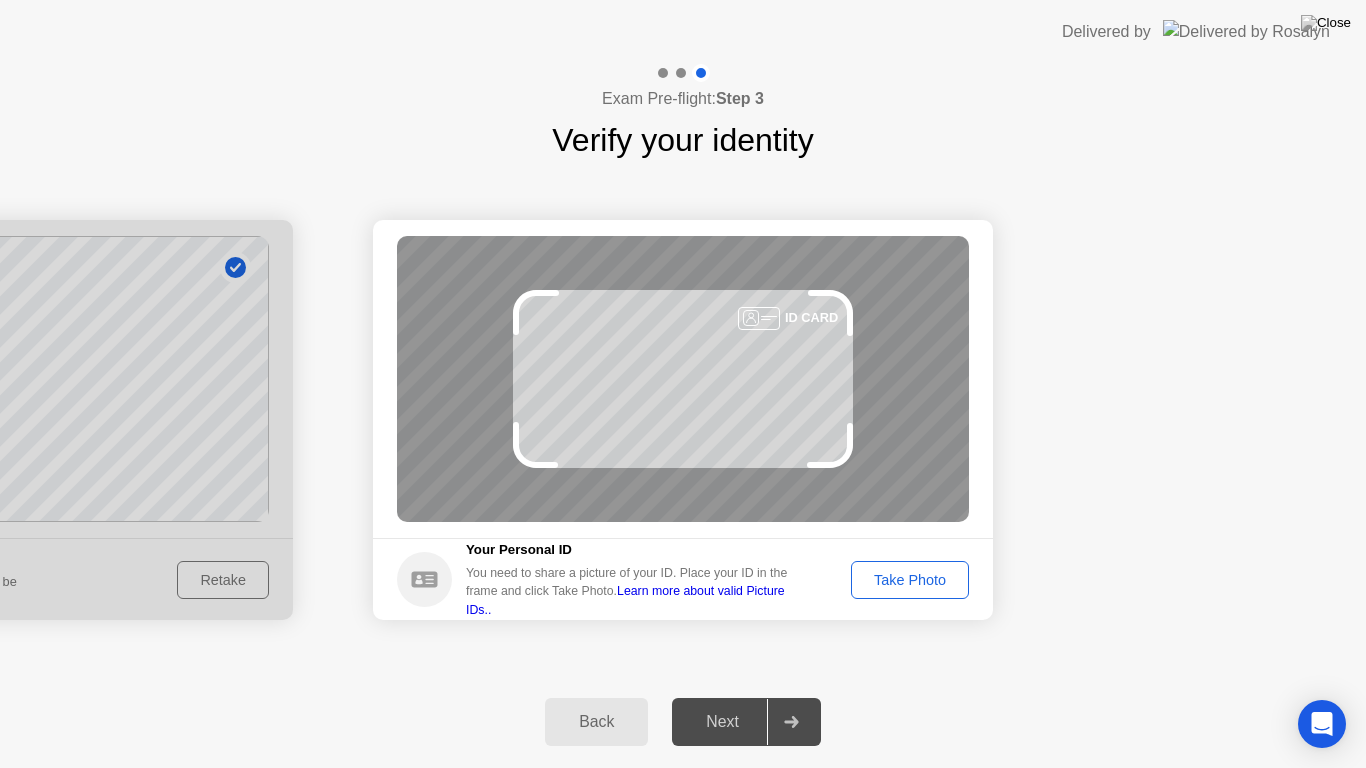click on "Take Photo" 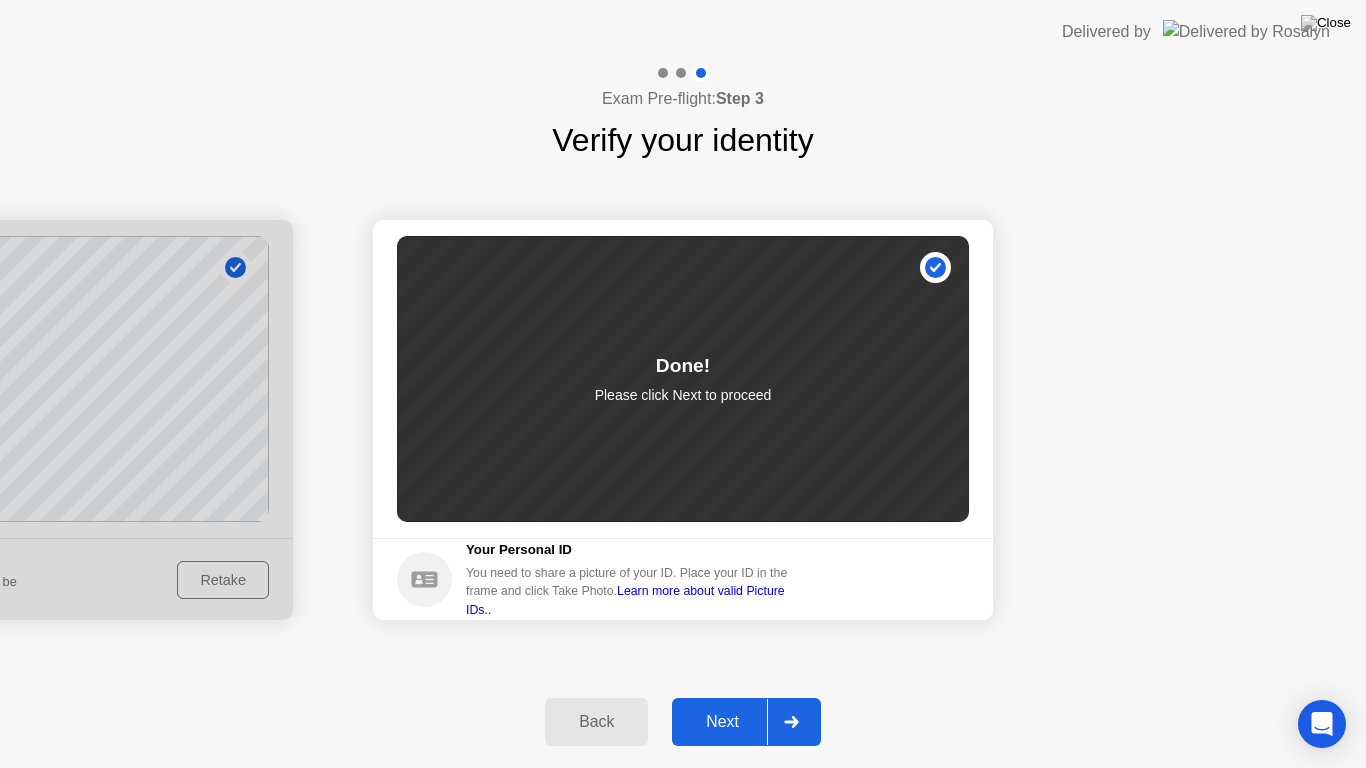 click on "Next" 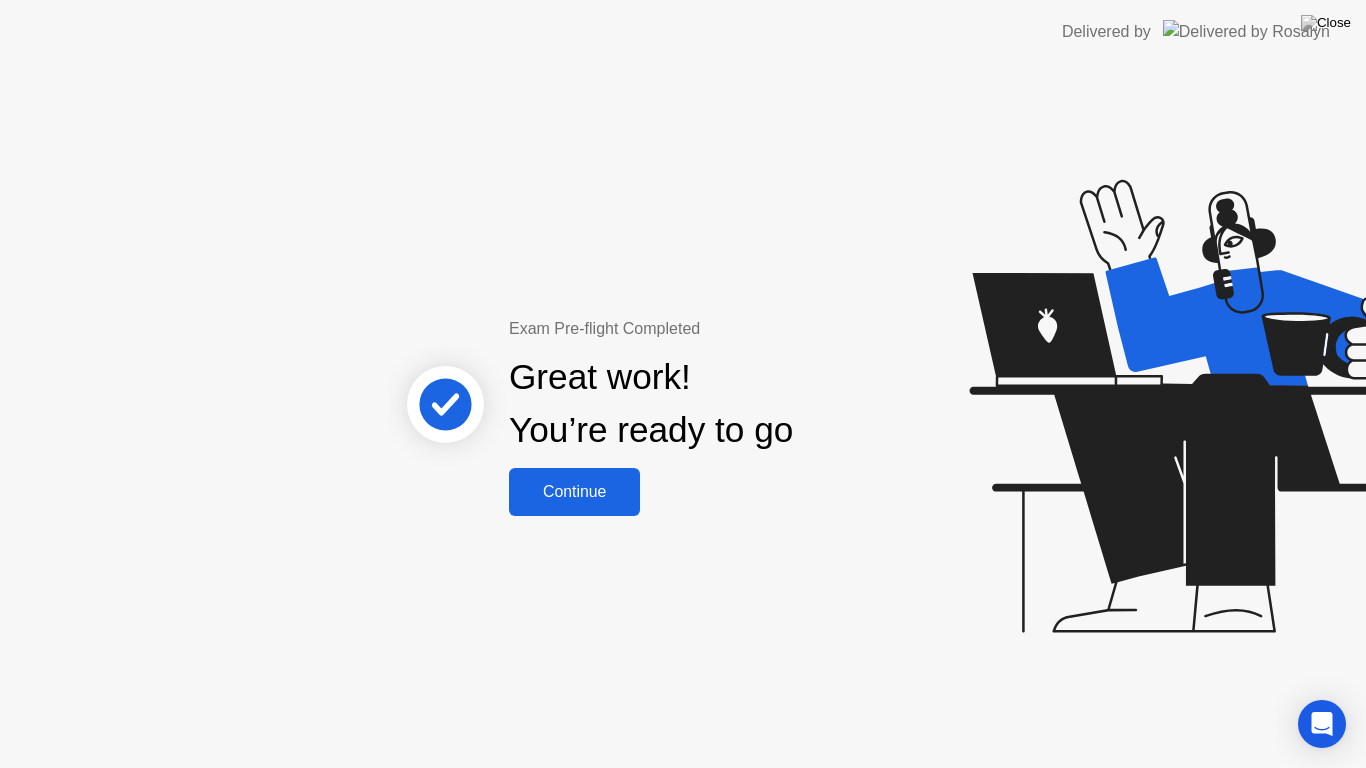 click on "Continue" 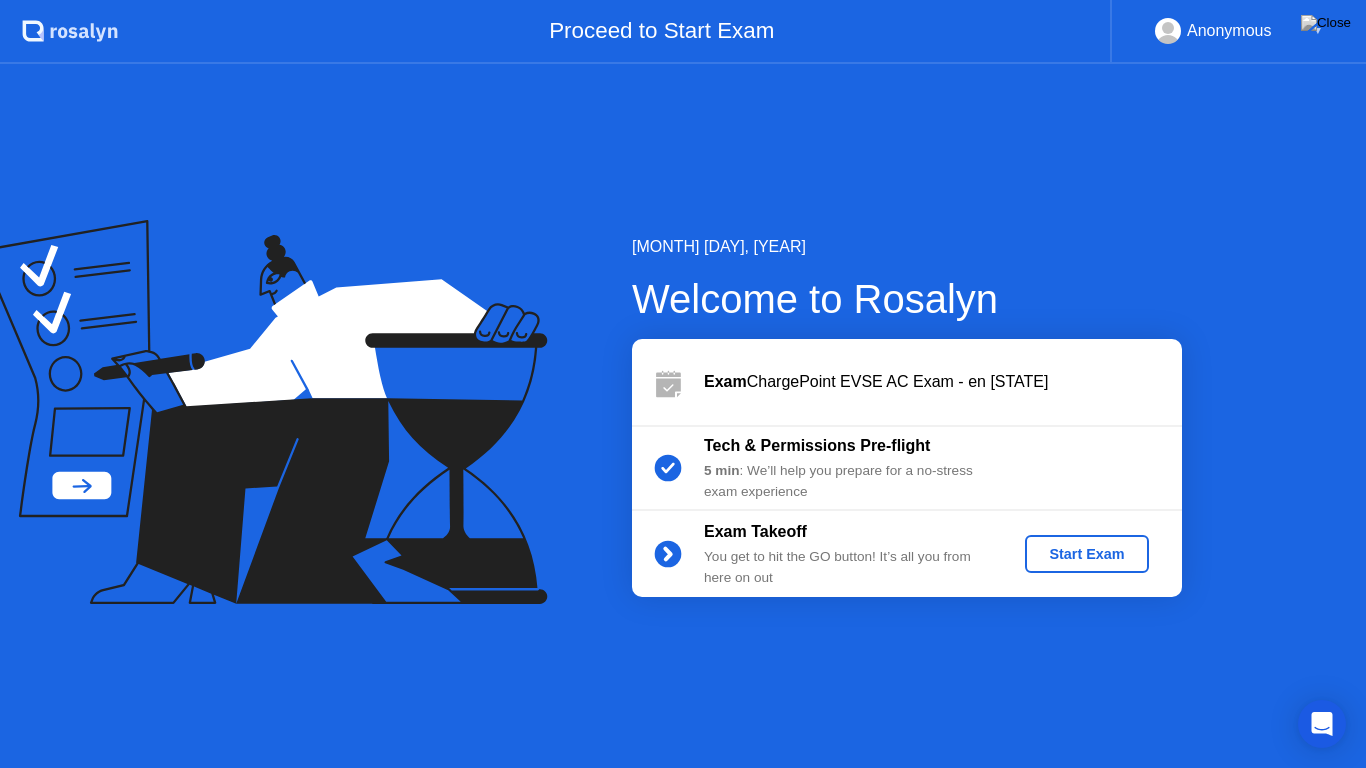 click on "Start Exam" 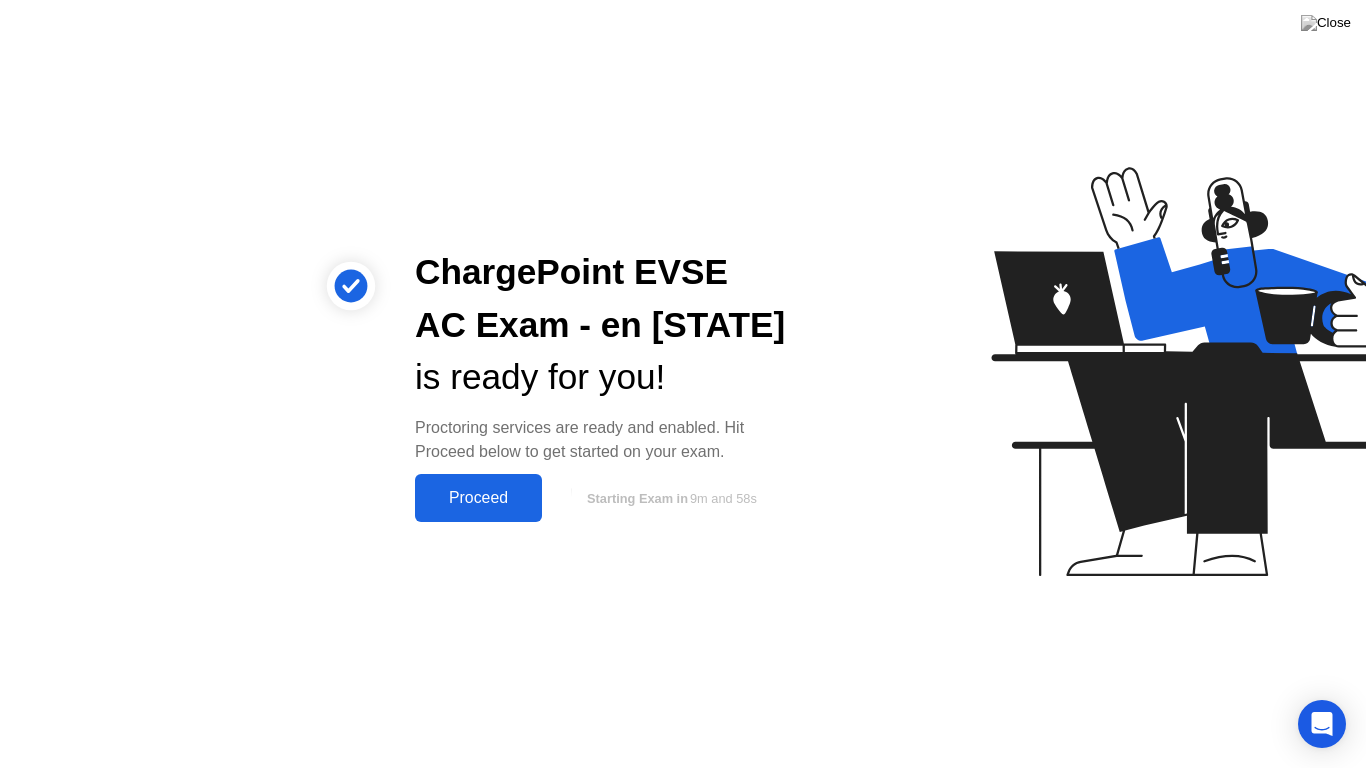 click on "Proceed" 